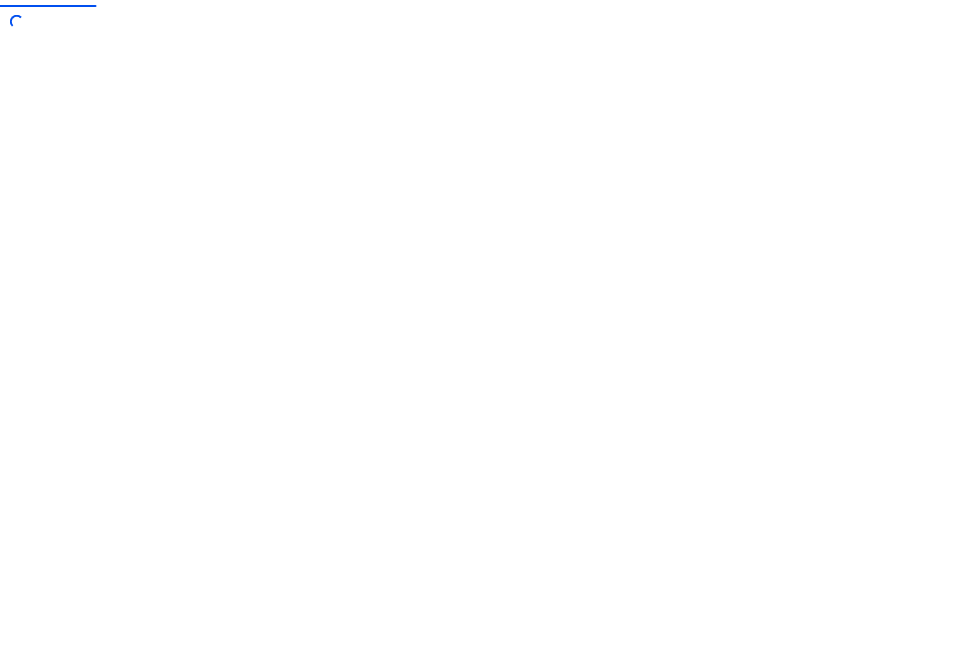 scroll, scrollTop: 0, scrollLeft: 0, axis: both 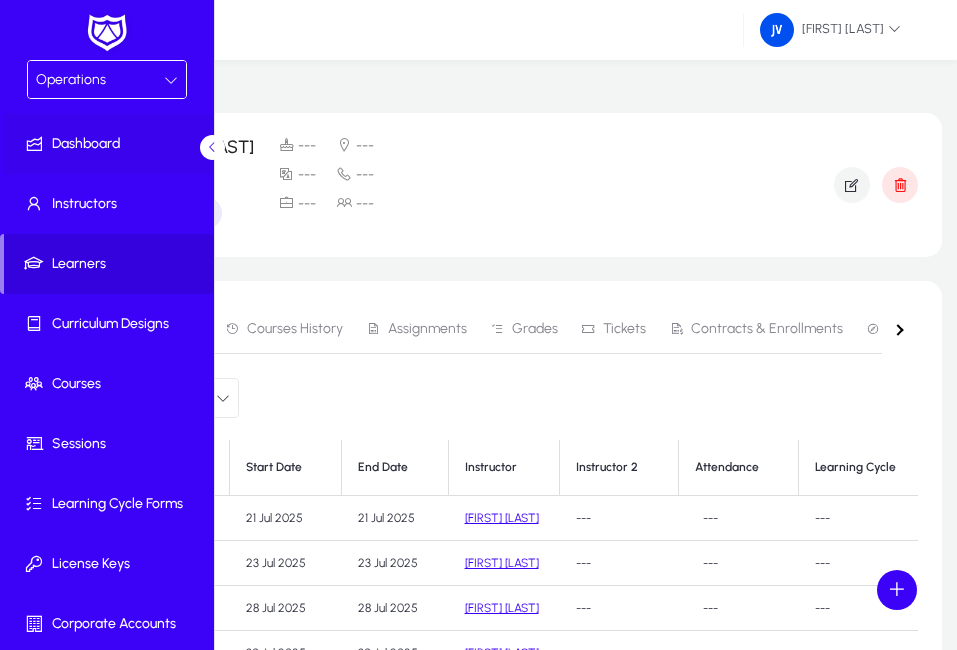 click on "Dashboard" 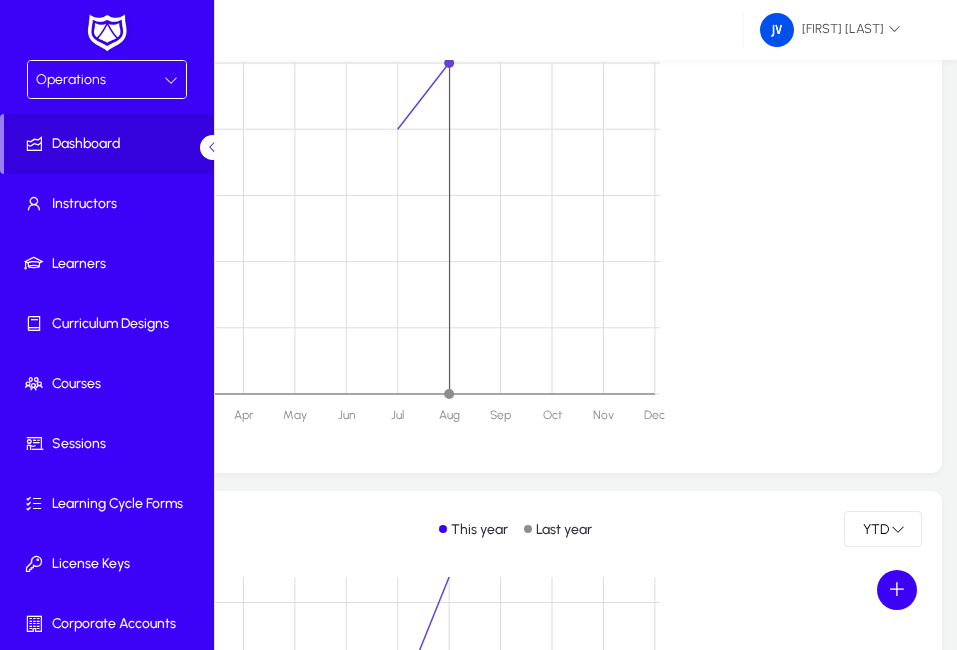 scroll, scrollTop: 600, scrollLeft: 0, axis: vertical 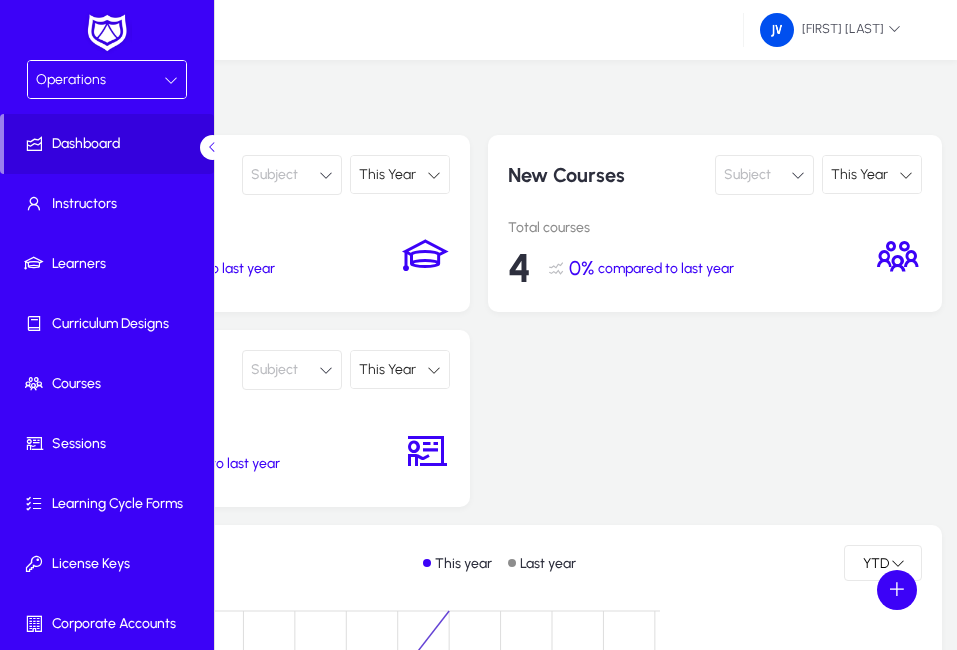 click on "Berlitz Serbia" 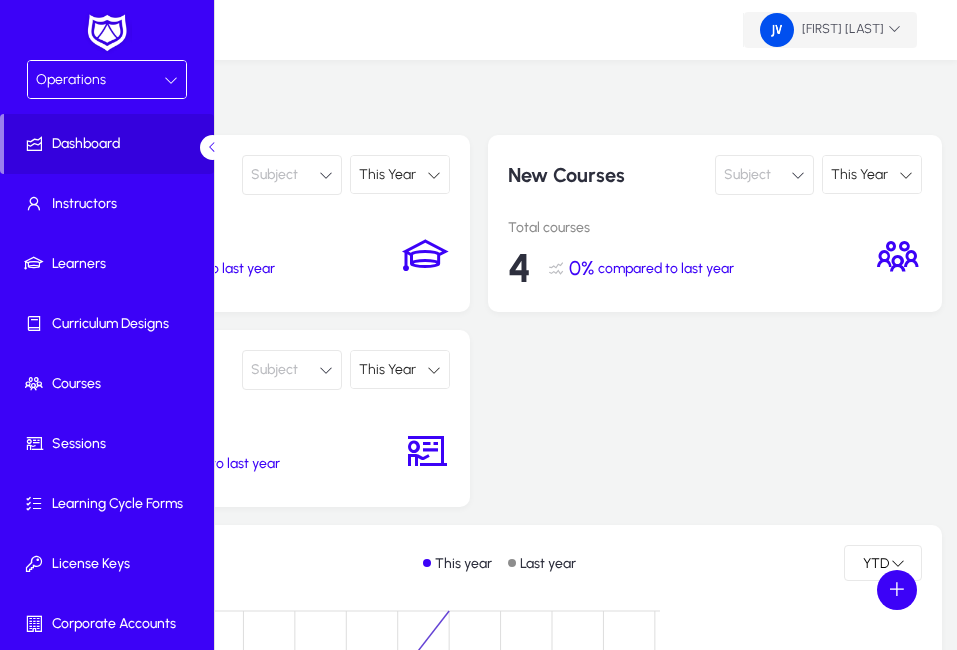 click on "[FIRST] [LAST]" 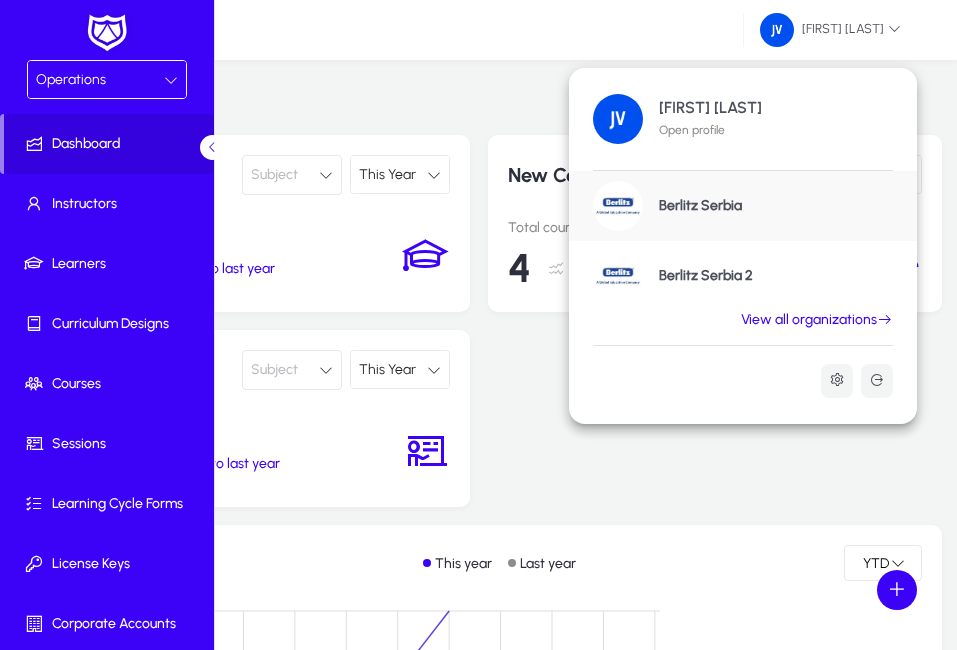 click on "Berlitz Serbia 2" at bounding box center (706, 276) 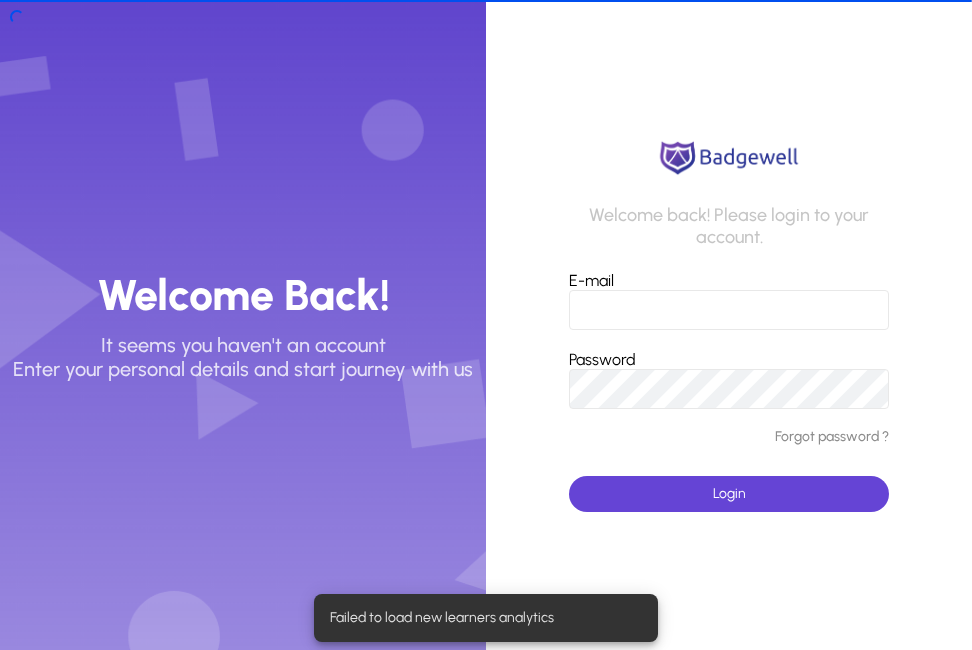 type on "**********" 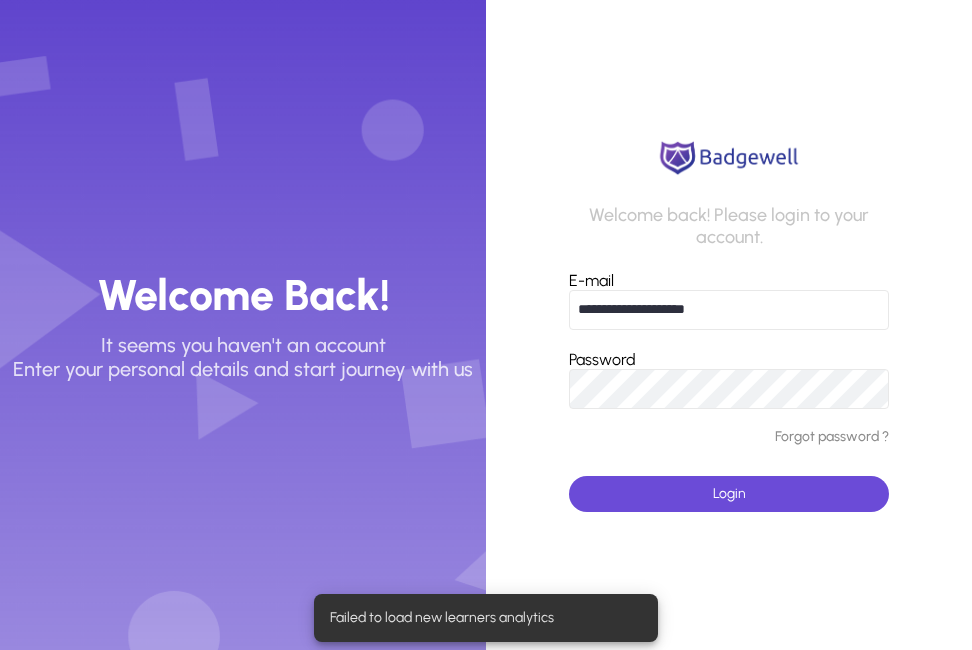 click on "Login" 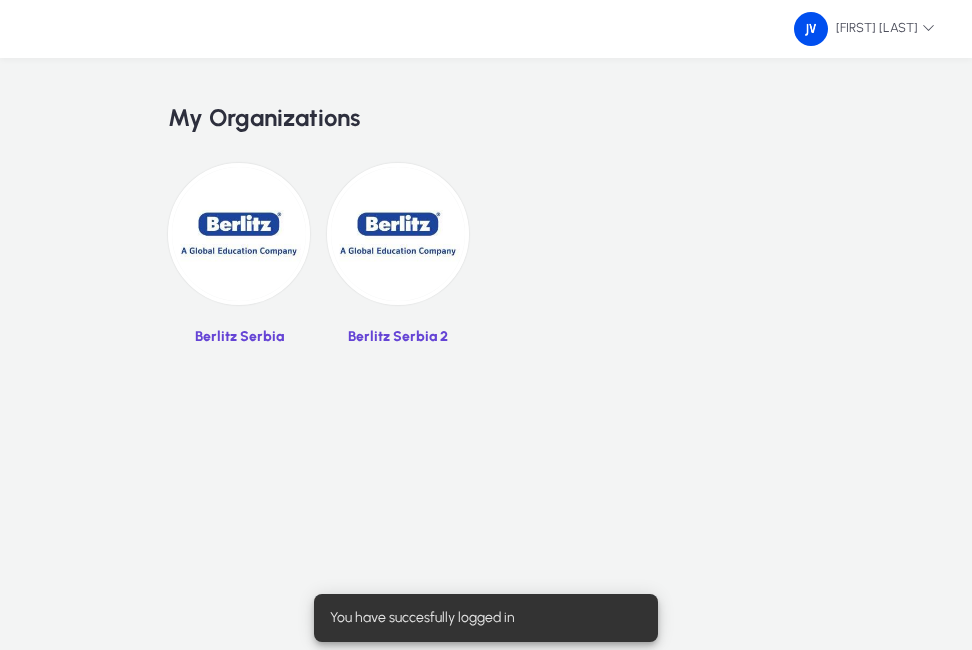 click 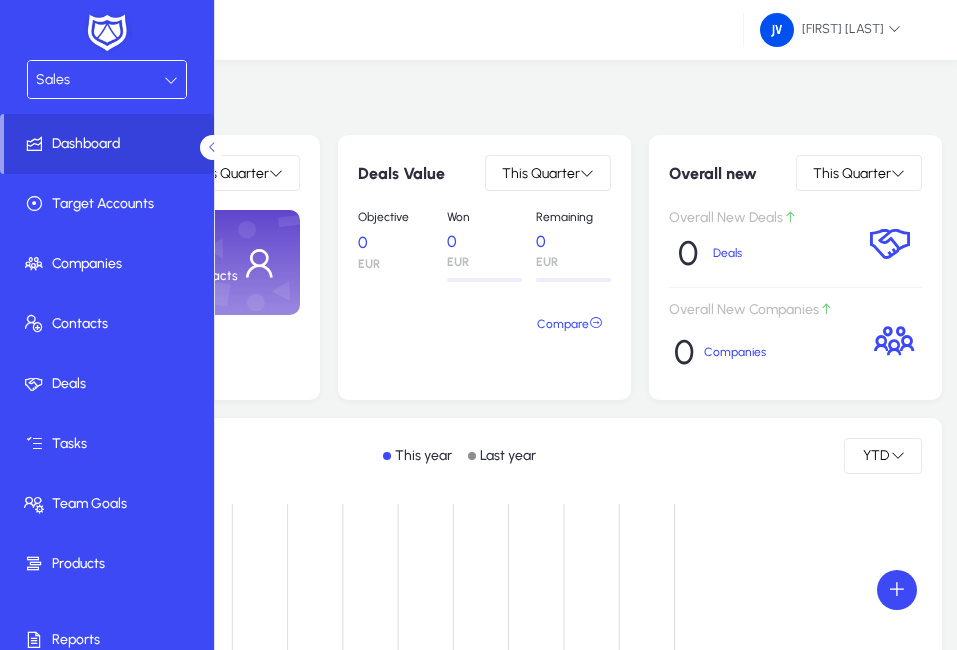 click on "Sales" at bounding box center (100, 80) 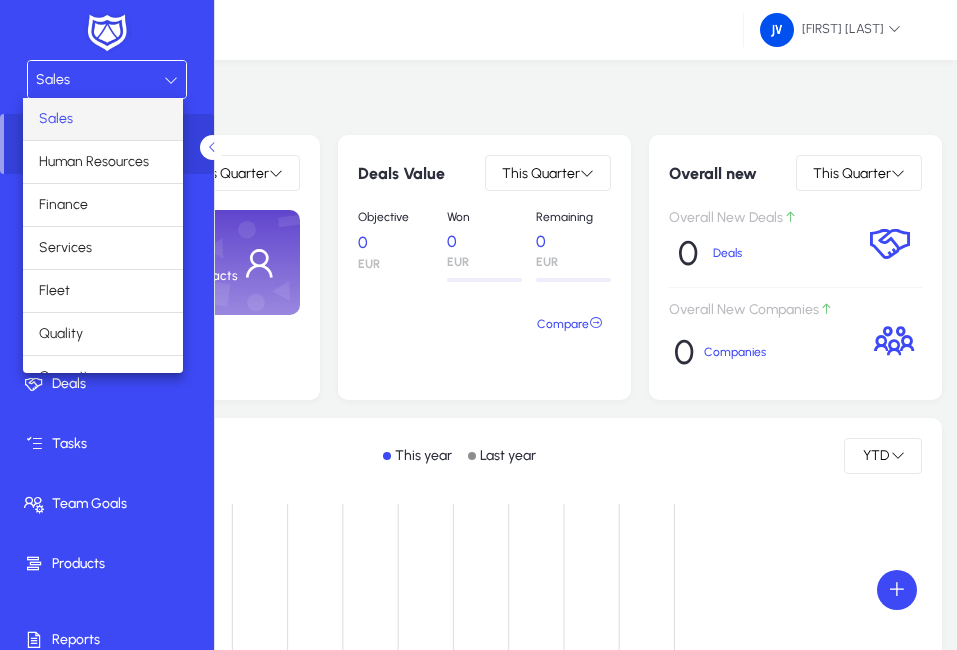scroll, scrollTop: 68, scrollLeft: 0, axis: vertical 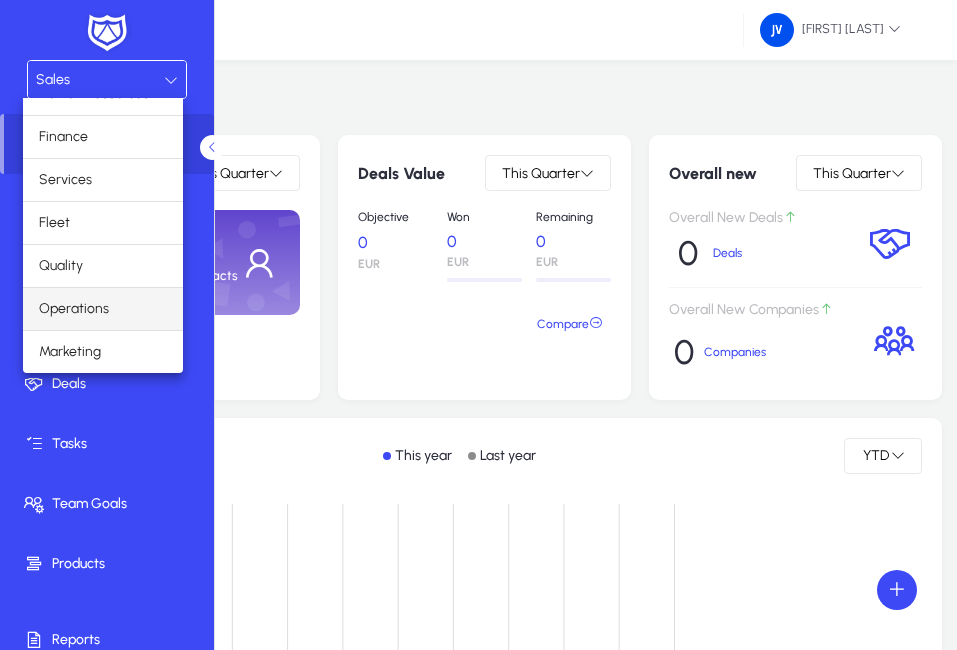 click on "Operations" at bounding box center (74, 309) 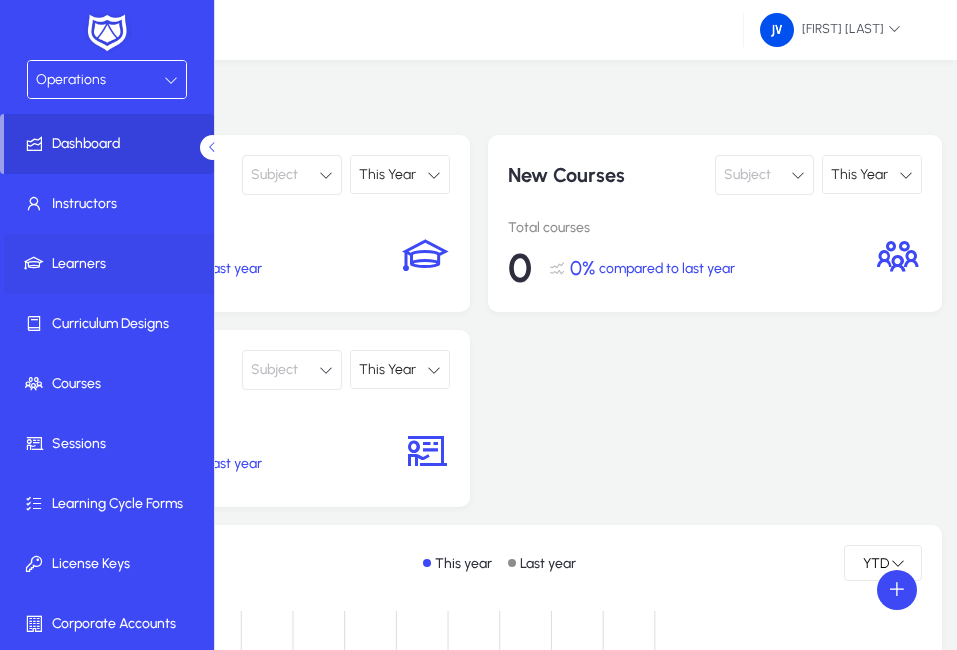 click on "Learners" 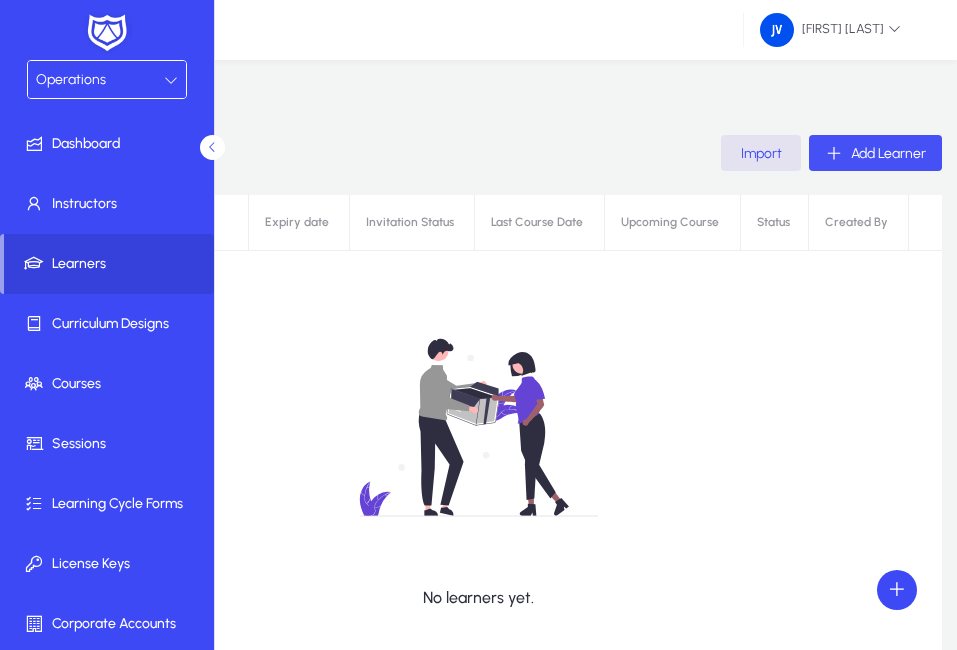 click on "Add Learner" 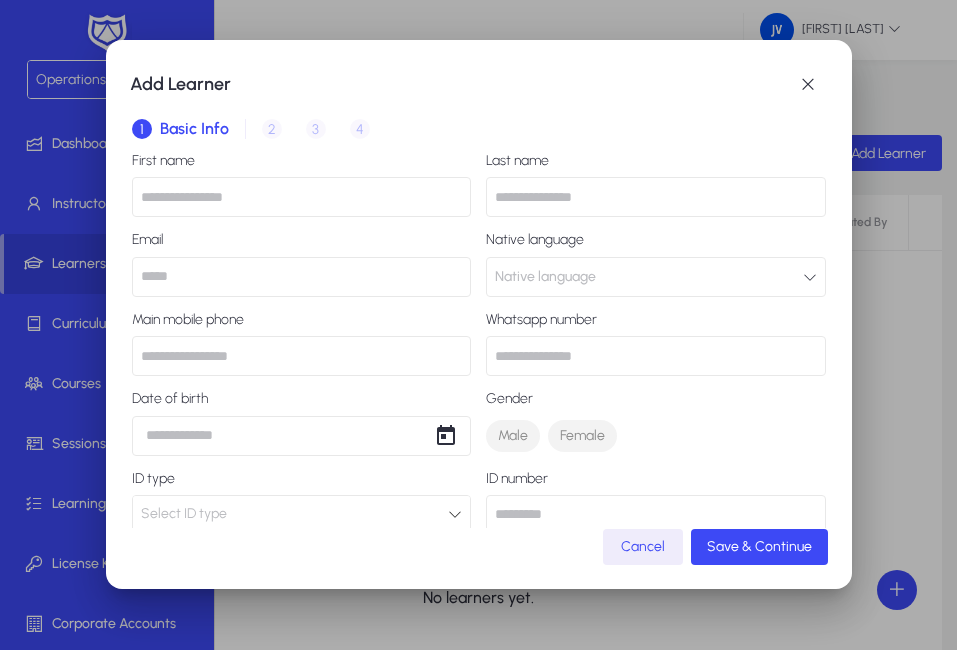 click at bounding box center [302, 197] 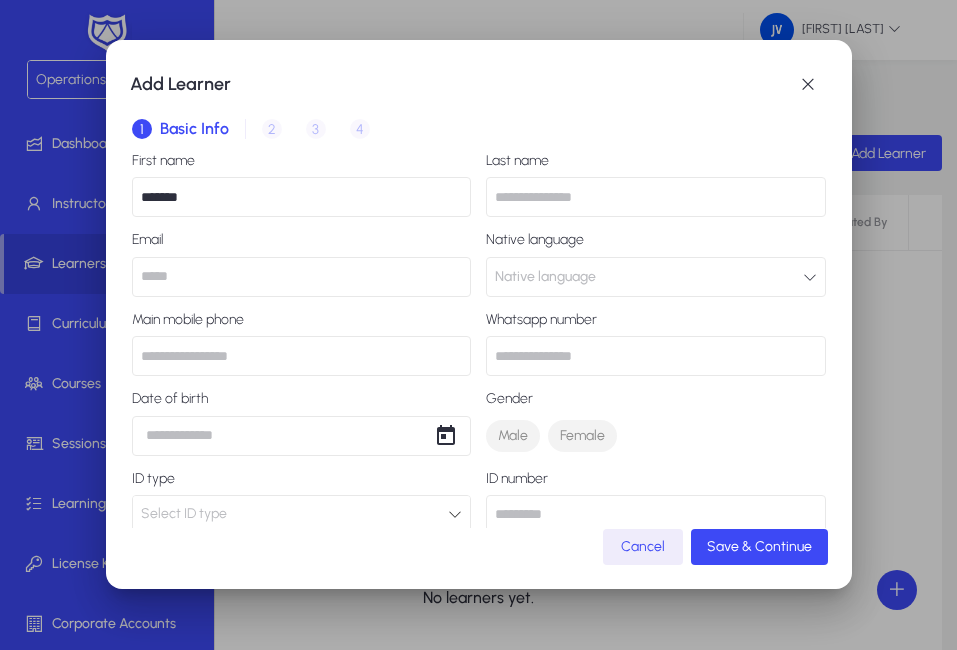 type on "*******" 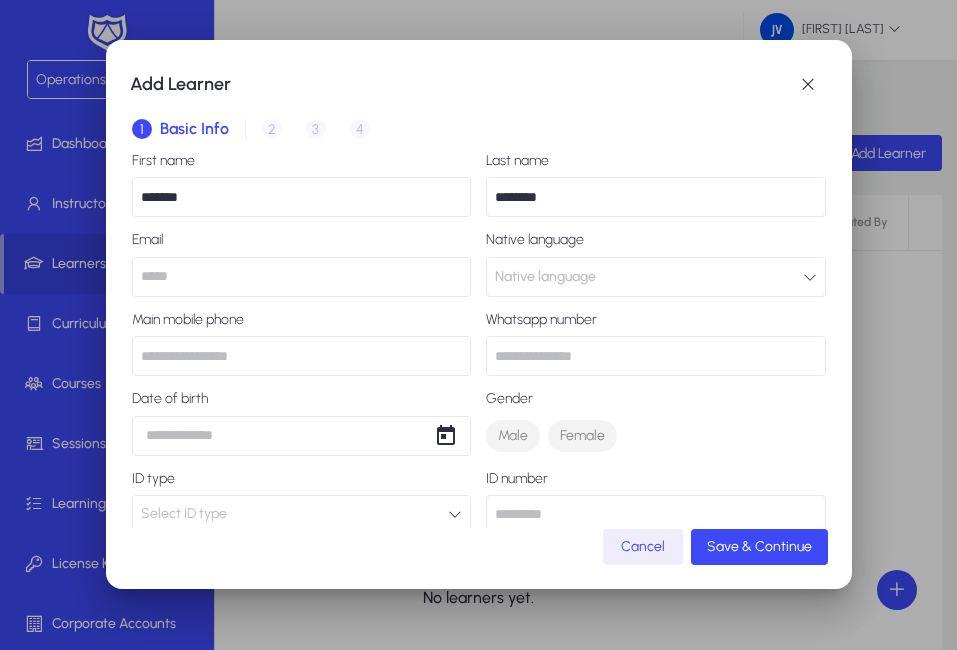 type on "********" 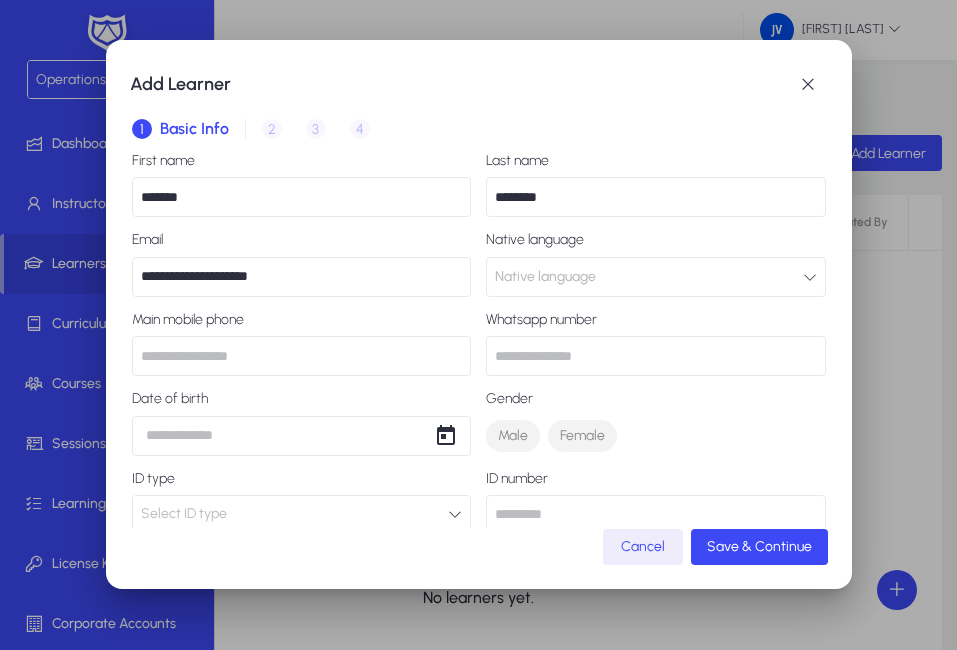type on "**********" 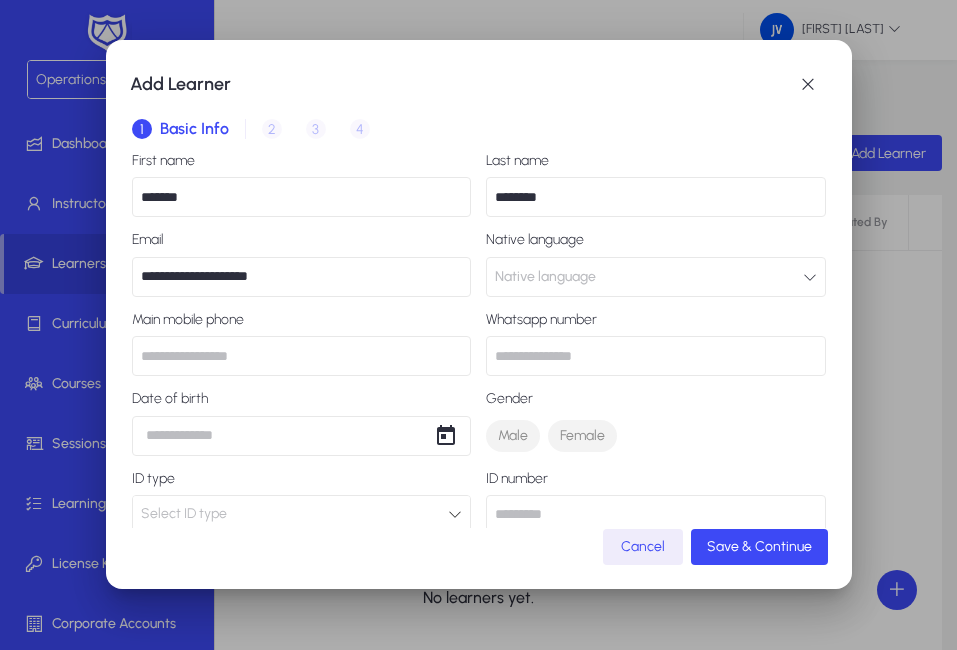 click at bounding box center (810, 277) 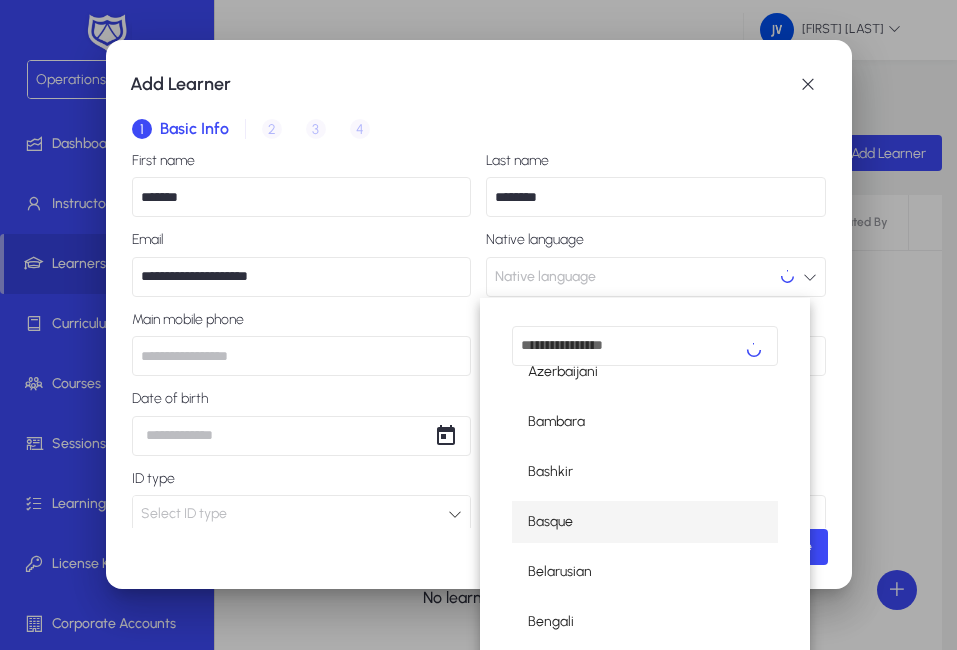 scroll, scrollTop: 716, scrollLeft: 0, axis: vertical 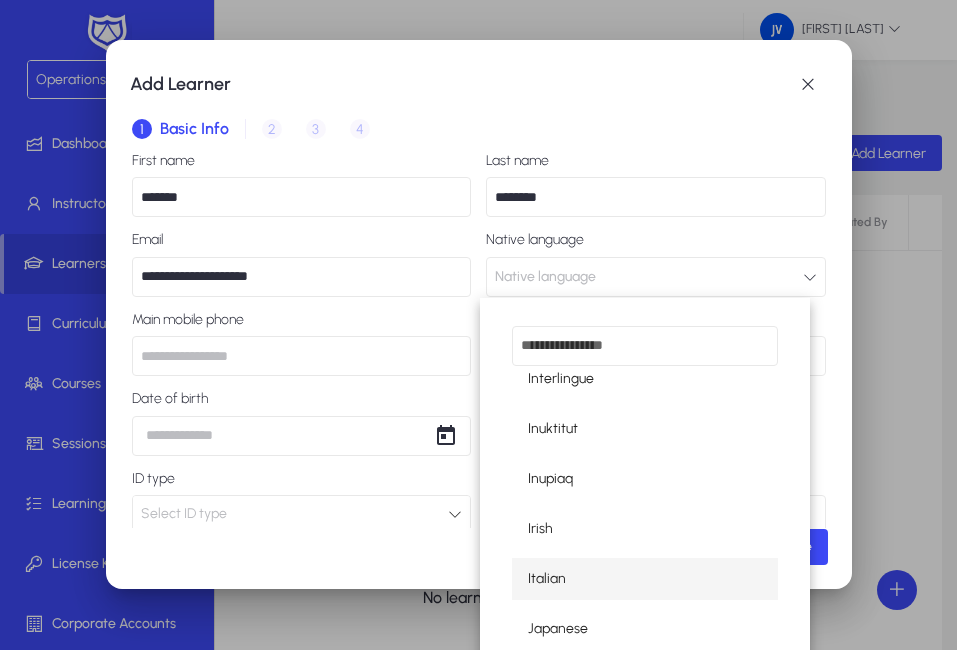 click on "Italian" at bounding box center [645, 579] 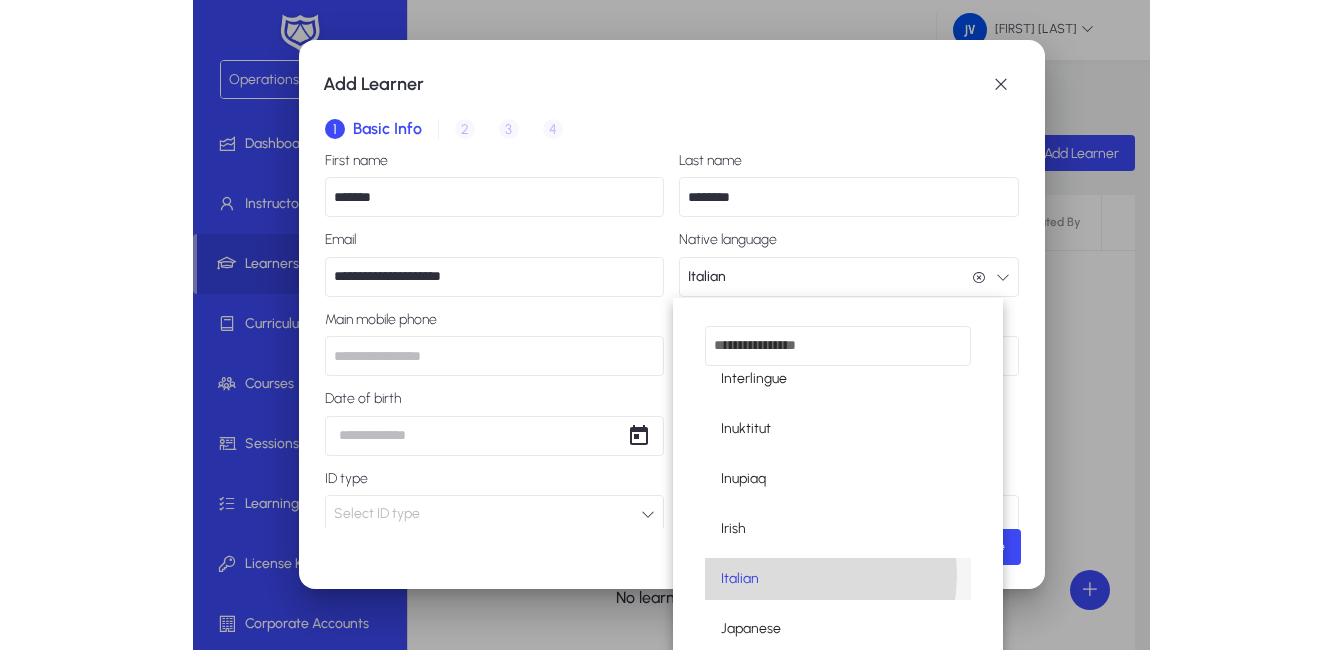 scroll, scrollTop: 1, scrollLeft: 0, axis: vertical 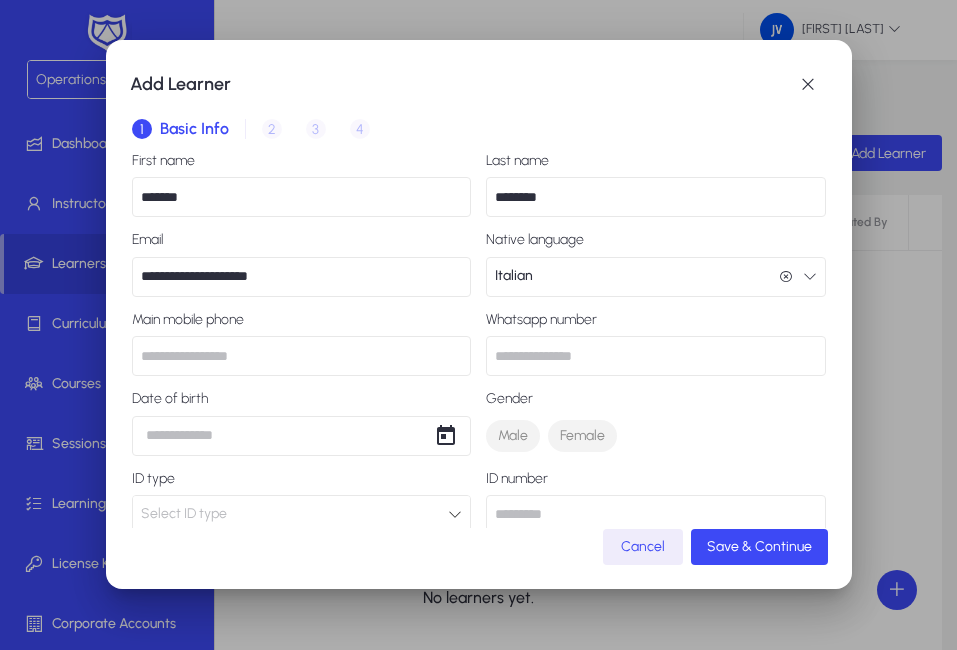 click at bounding box center (302, 356) 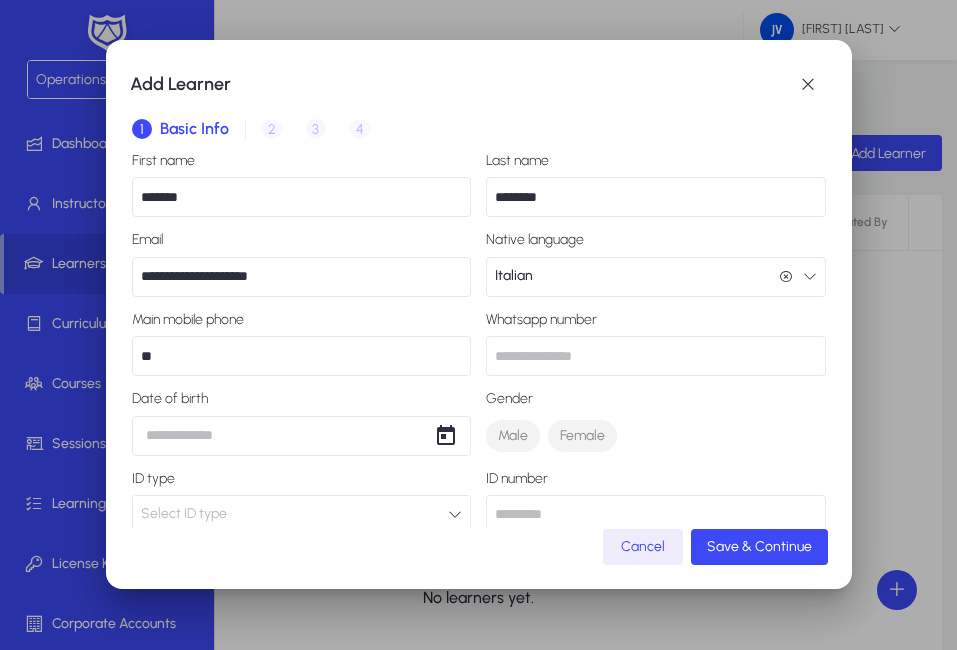 type on "*" 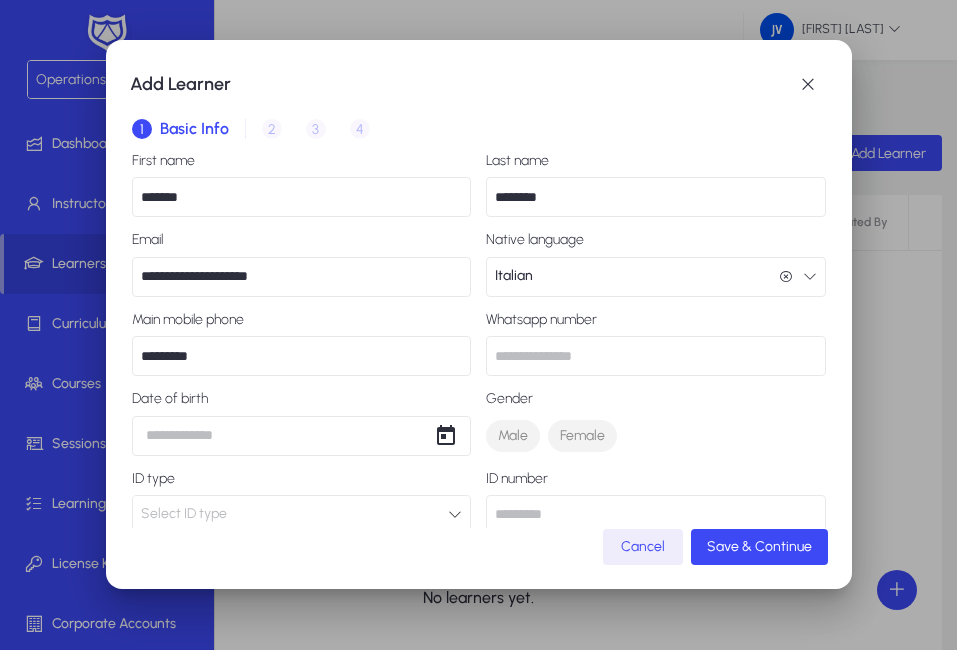 type on "*********" 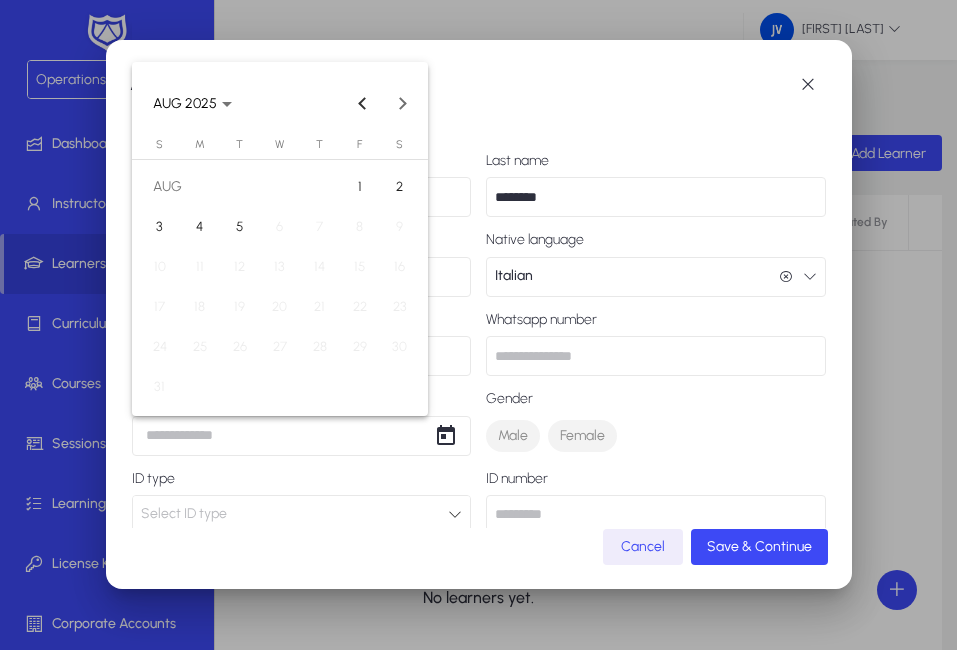 click at bounding box center [478, 325] 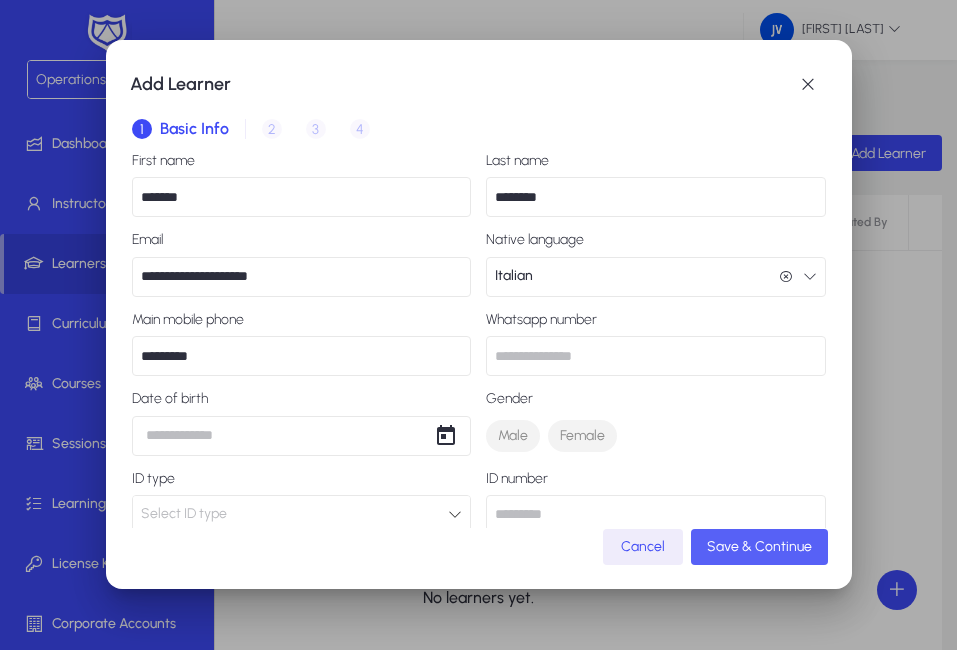 click on "Save & Continue" 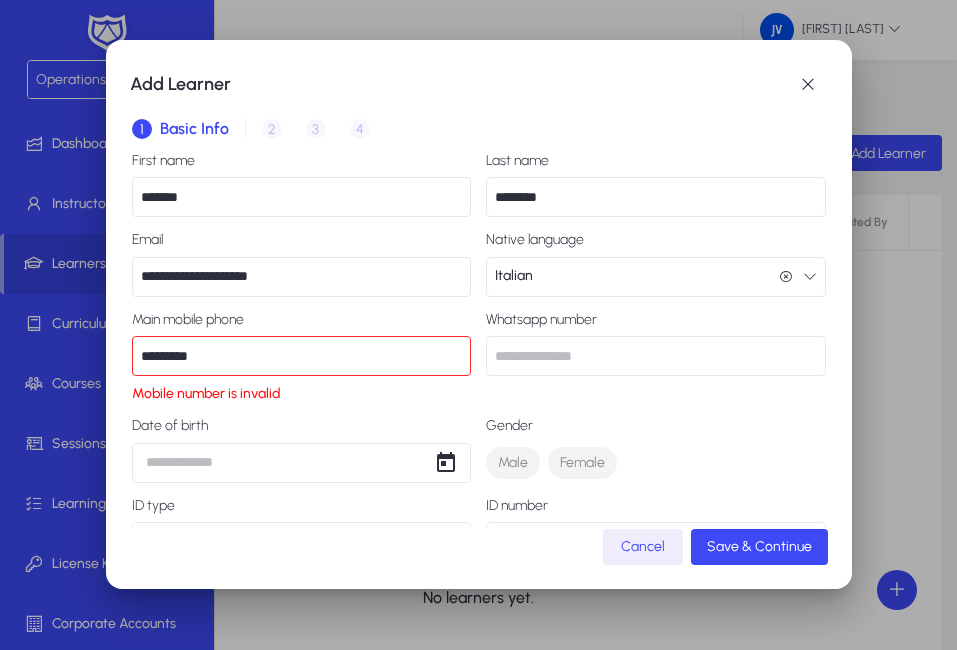 drag, startPoint x: 236, startPoint y: 351, endPoint x: -4, endPoint y: 369, distance: 240.67406 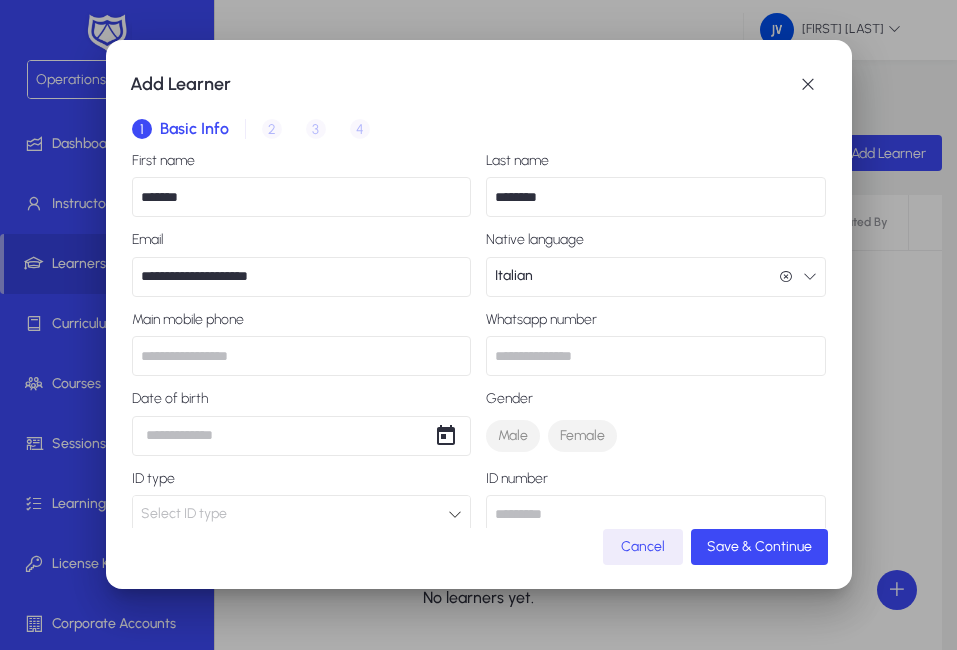 type 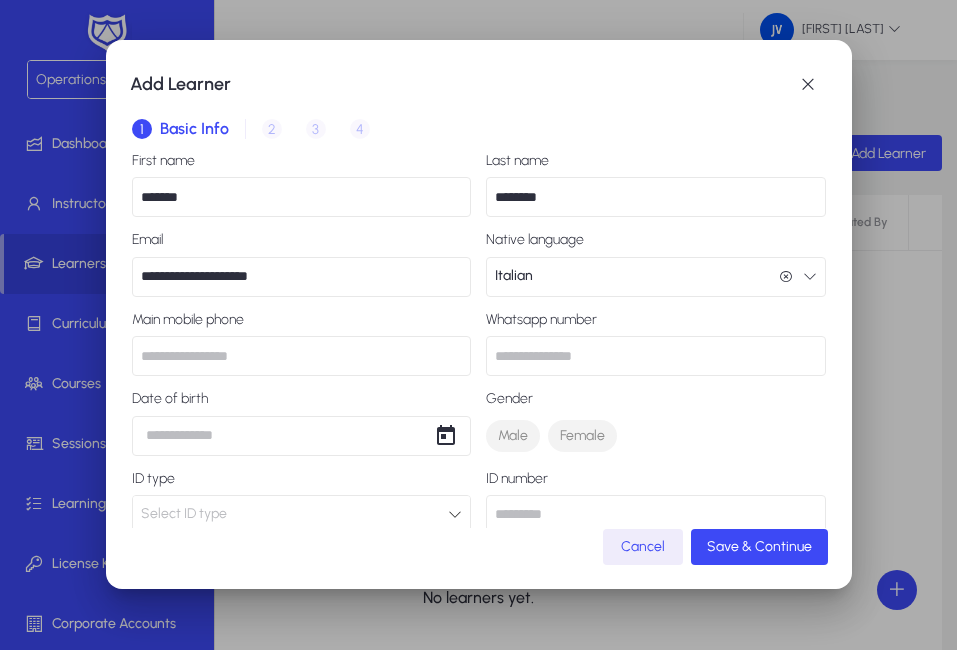 click on "Select ID type" at bounding box center [295, 514] 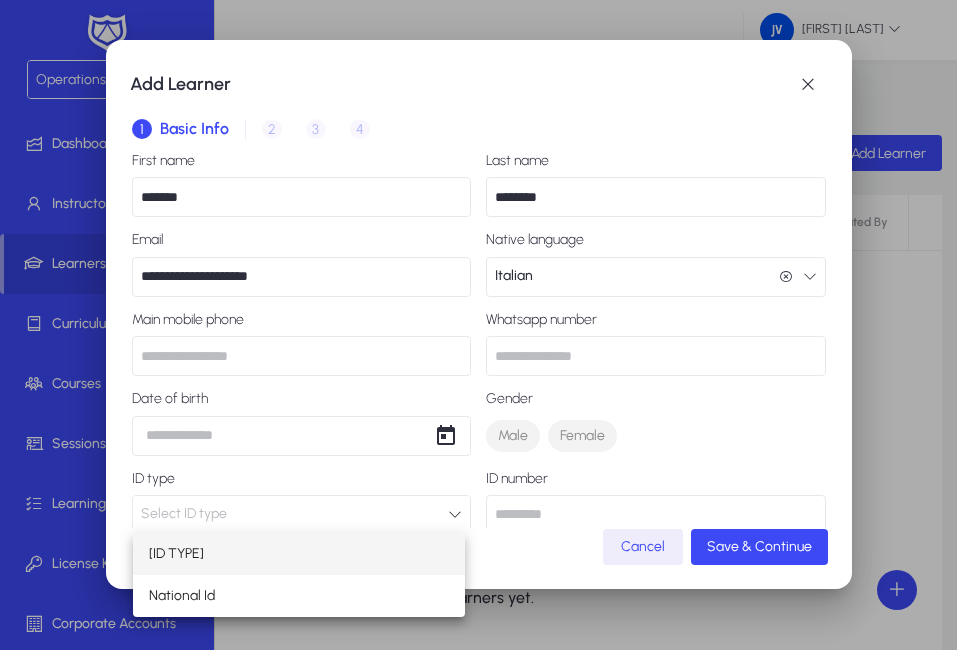 click at bounding box center [478, 325] 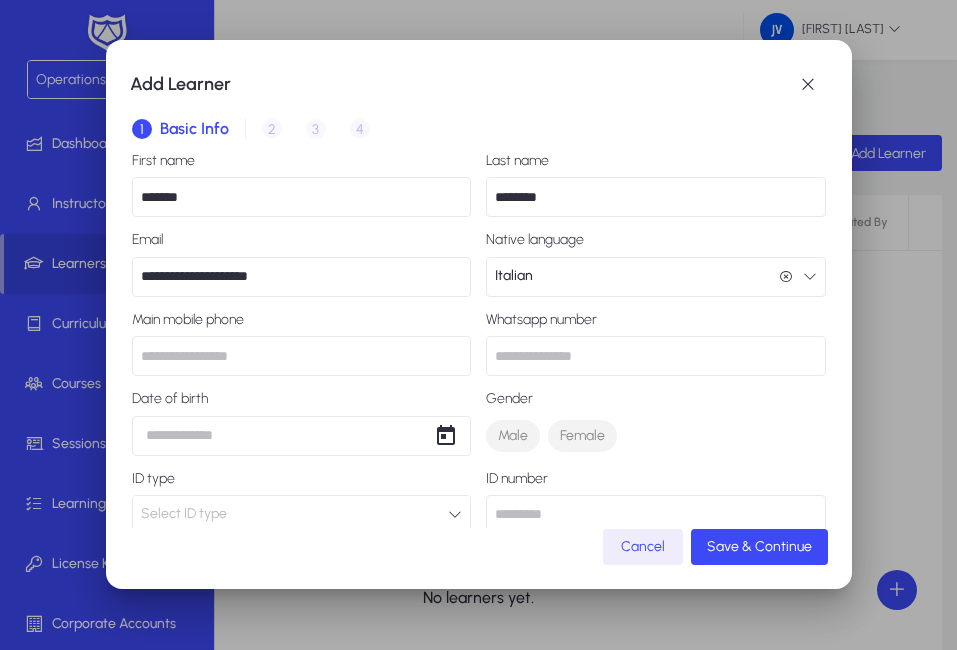 click on "**********" at bounding box center (478, 325) 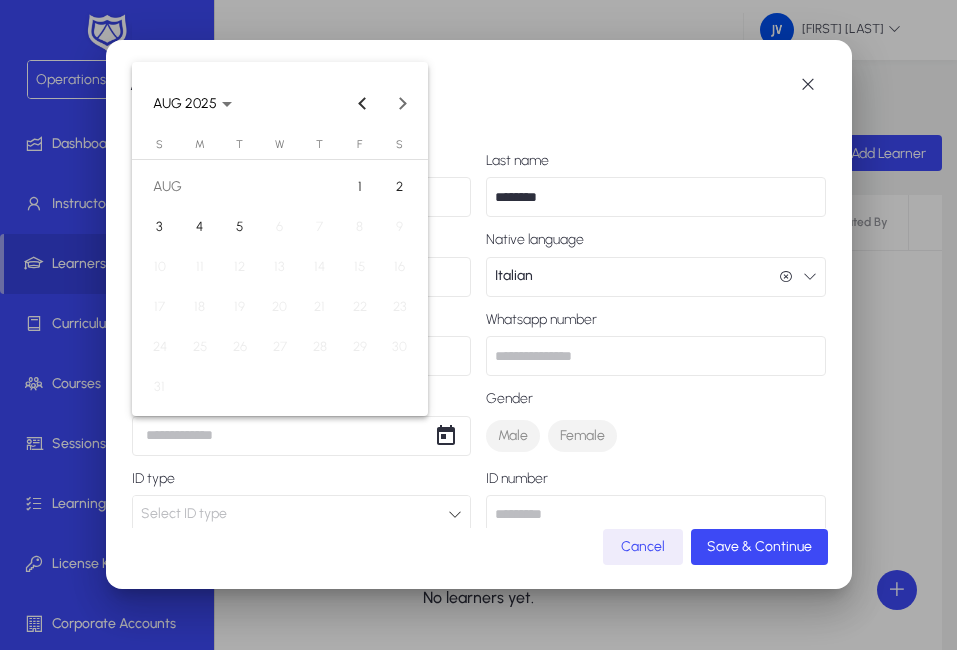click at bounding box center (478, 325) 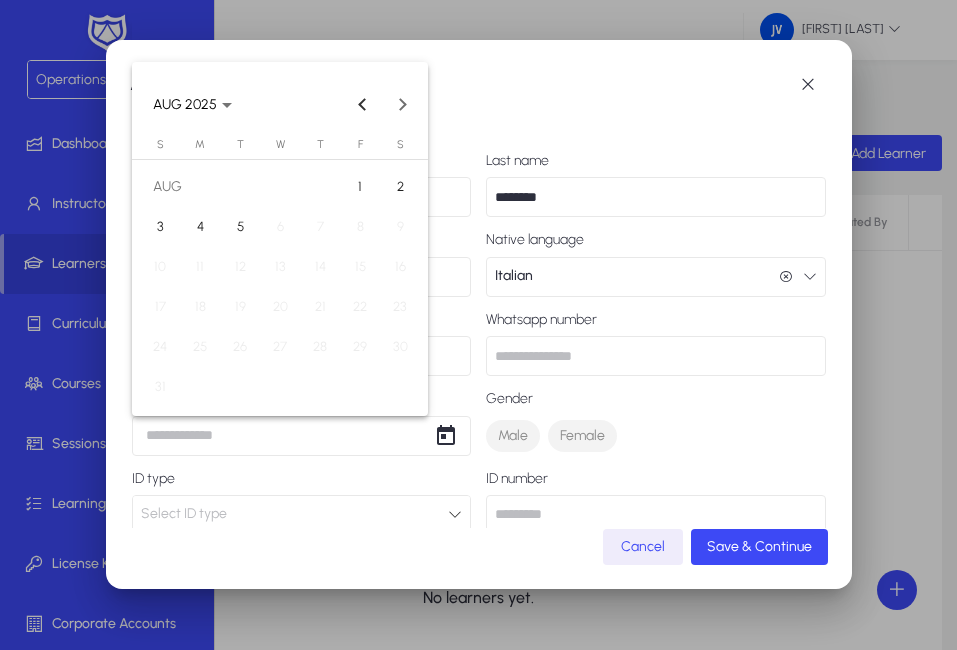 click on "**********" at bounding box center (478, 325) 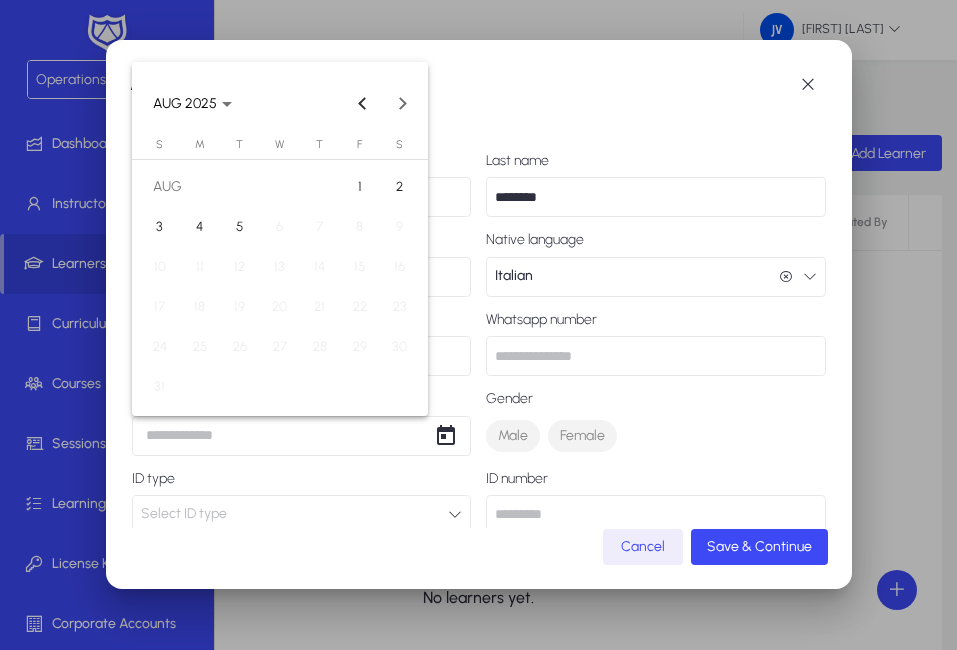click at bounding box center [478, 325] 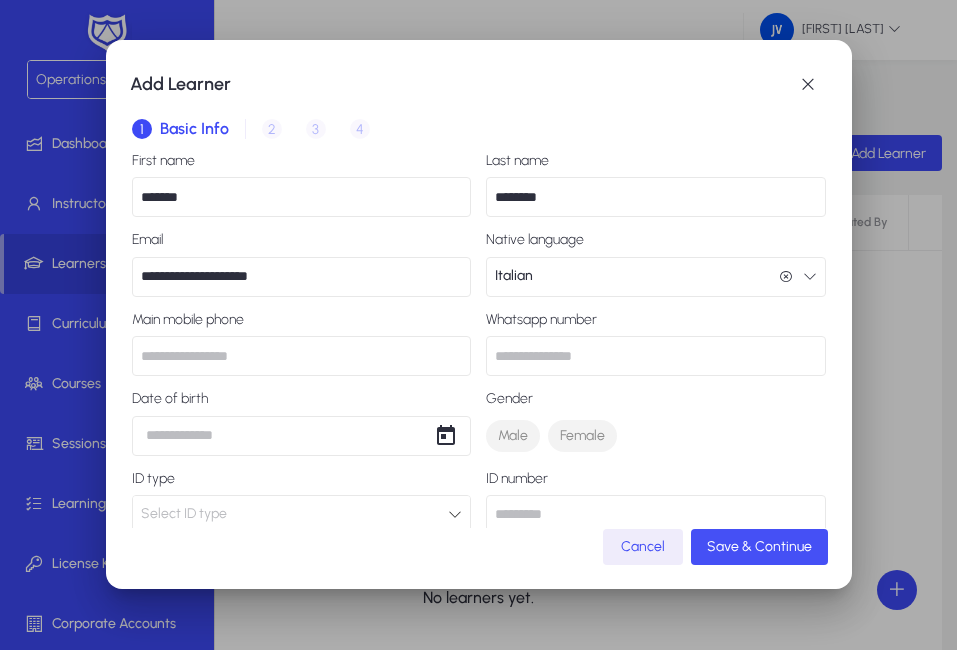 click on "Save & Continue" 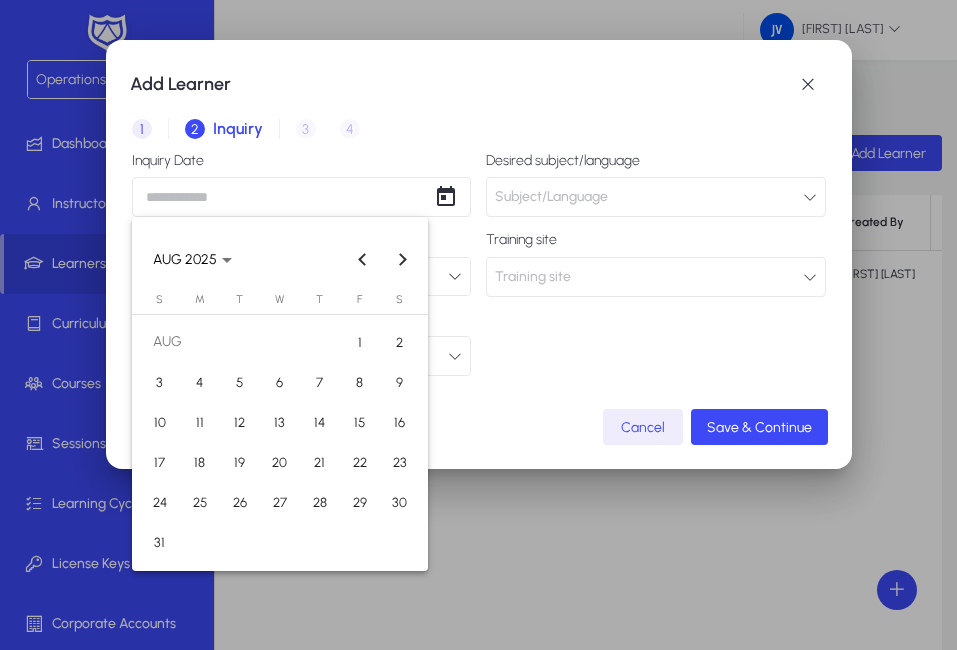 click on "Add Learner 1  Basic Info  2  Inquiry  3  Interview  4  Placement  Inquiry Date  Desired subject/language  Subject/Language     Method of inquiry Select method of inquiry  Training site  Training site      How did you hear about us?  Referral source        Cancel   Save & Continue  AUG 2025 AUG 2025 Sunday S Monday M Tuesday T Wednesday W Thursday T Friday F Saturday S  AUG   1   2   3   4   5   6   7   8   9   10   11   12   13   14   15   16   17   18   19   20   21   22   23   24   25   26   27   28   29   30   31
Close calendar" at bounding box center [478, 325] 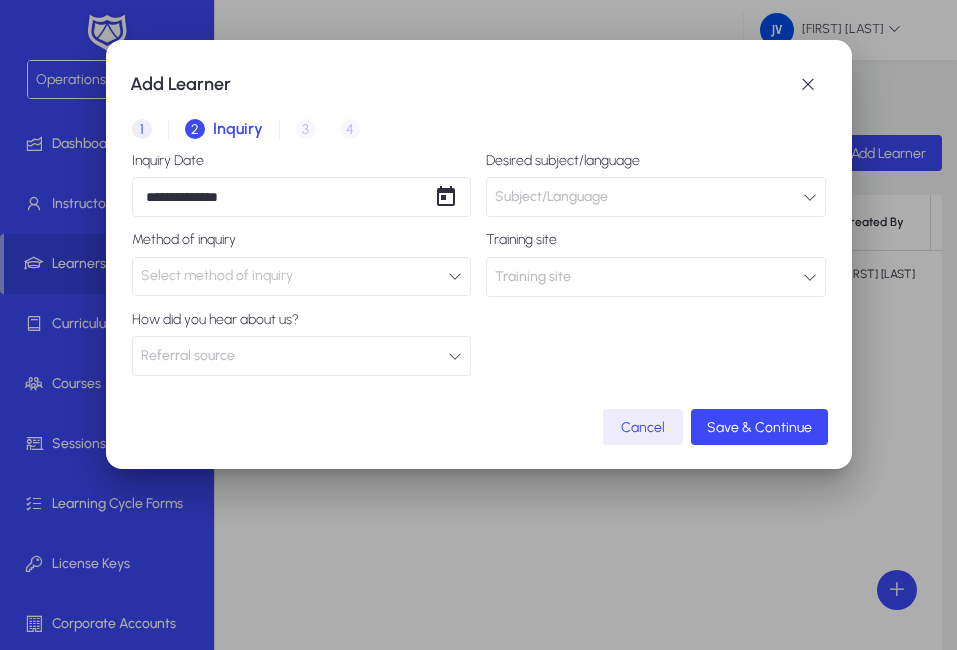 click at bounding box center [455, 276] 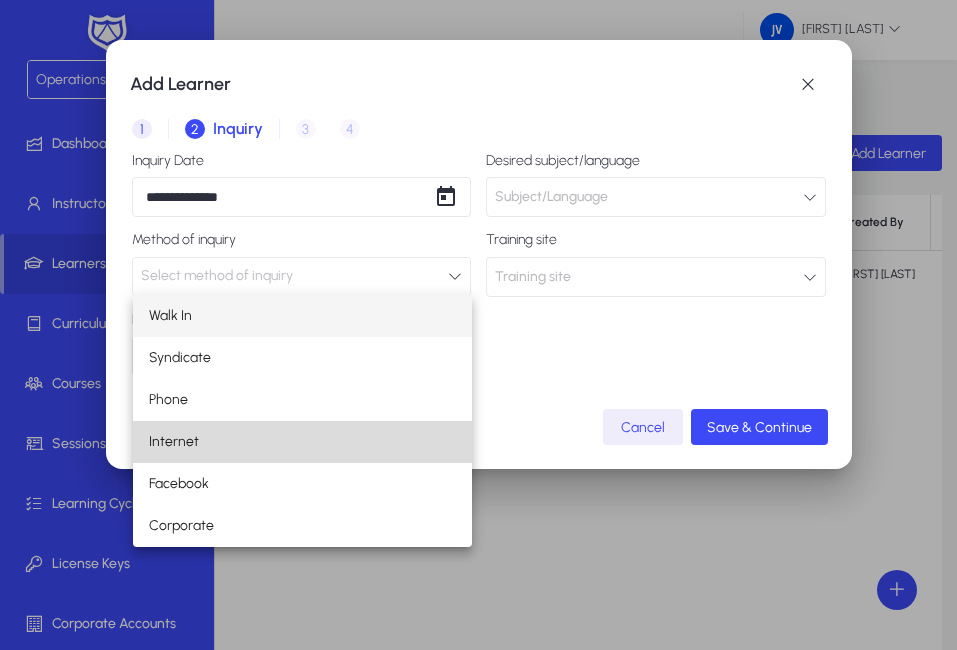 click on "Internet" at bounding box center [303, 442] 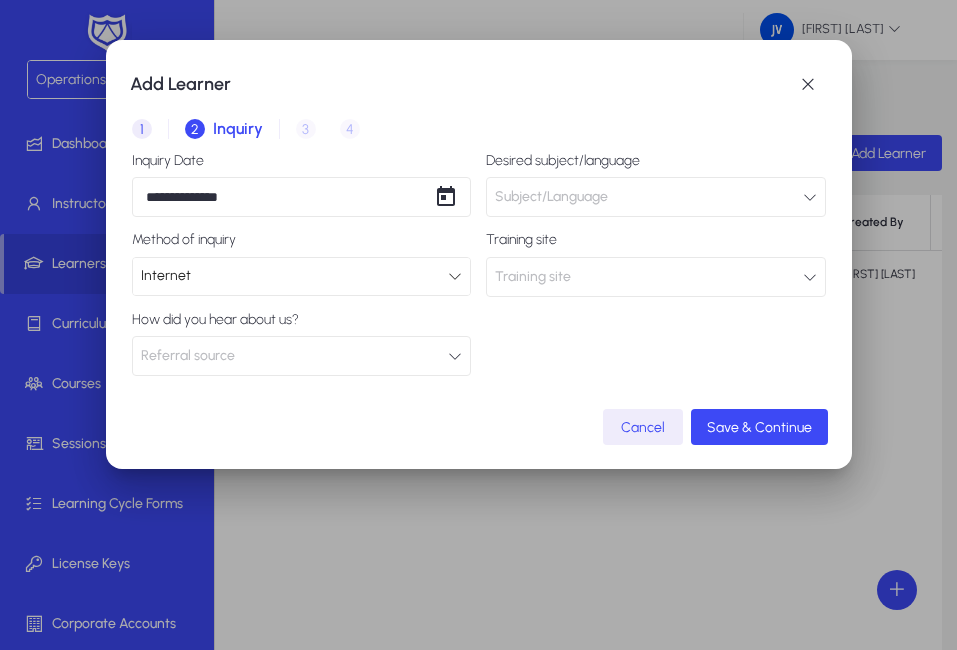 click at bounding box center [455, 356] 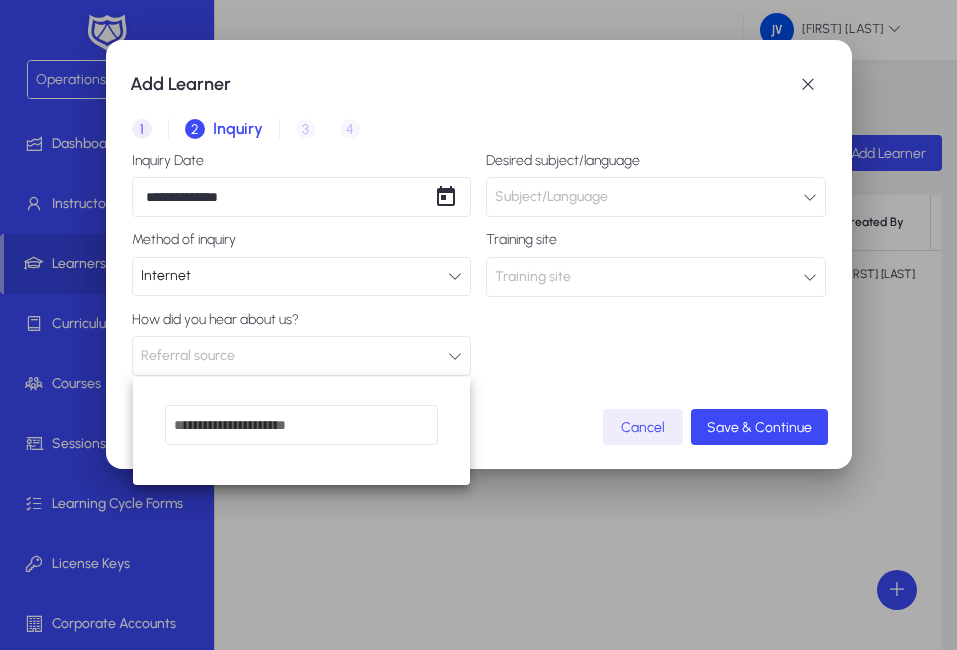 click at bounding box center [302, 425] 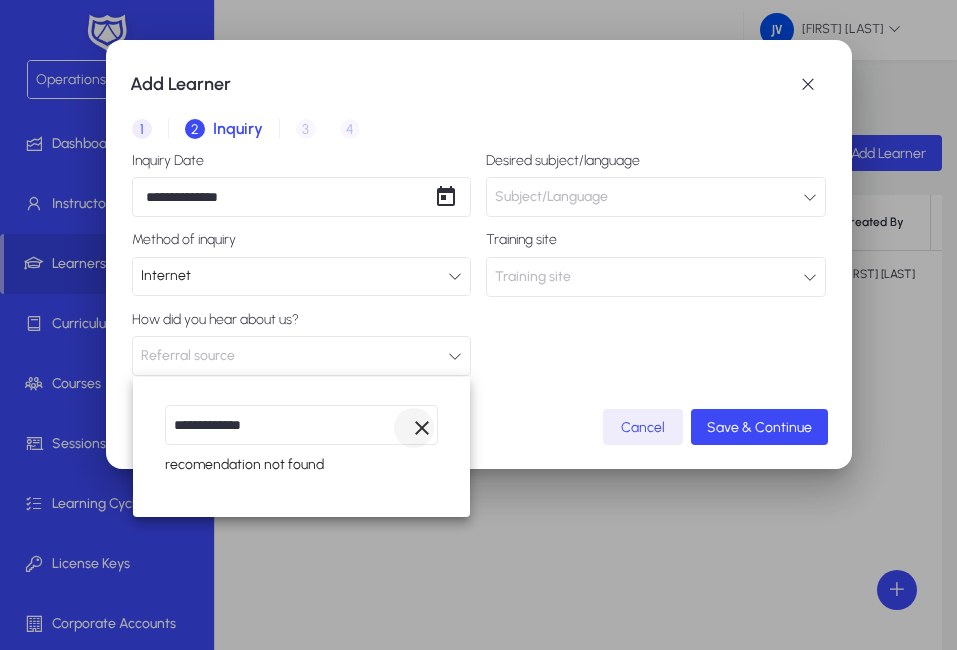 type on "**********" 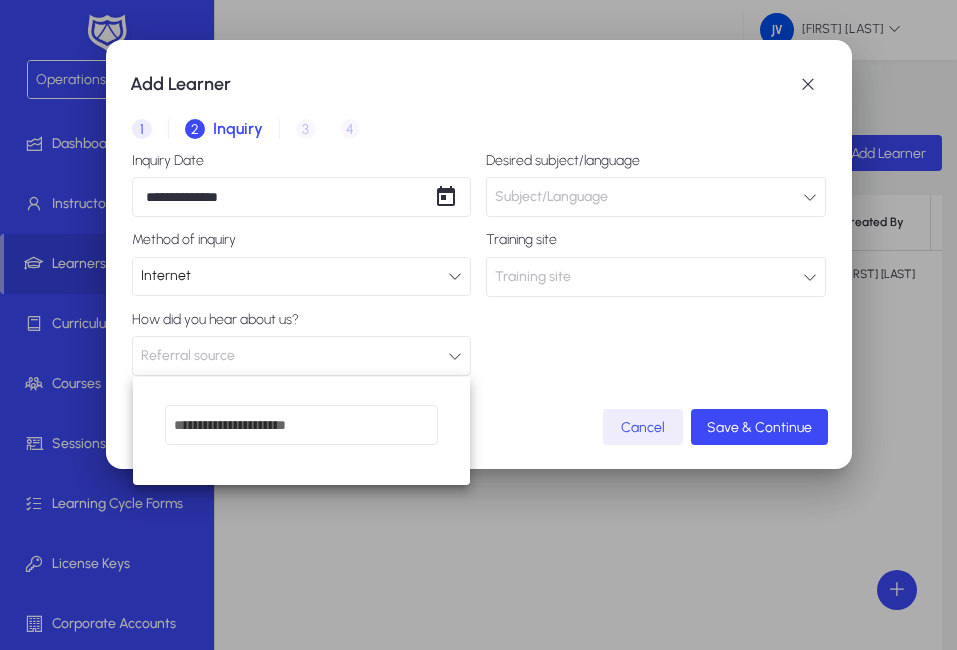 click at bounding box center [302, 425] 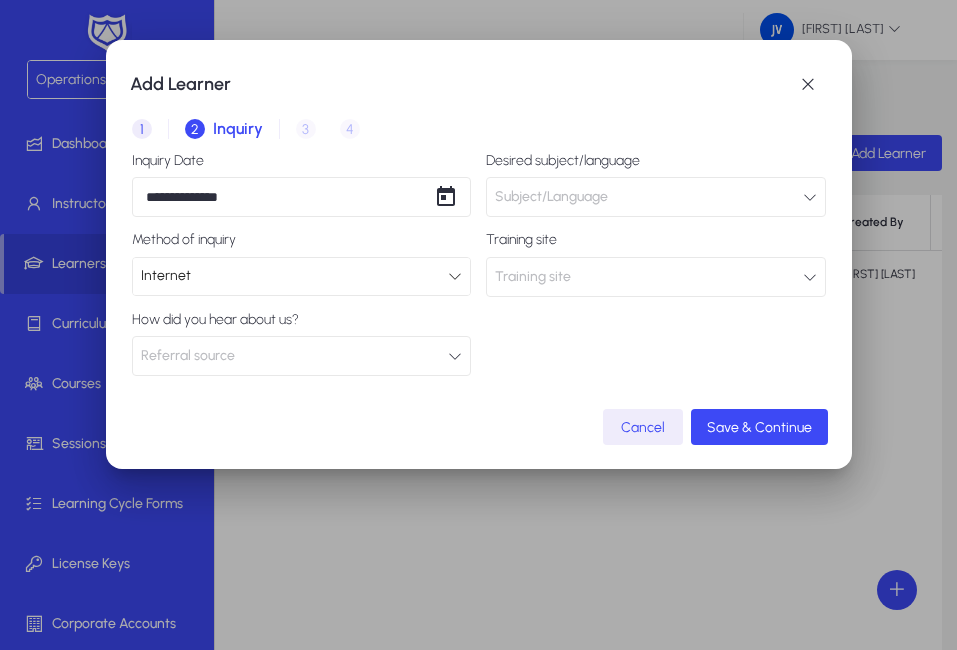 click at bounding box center (810, 197) 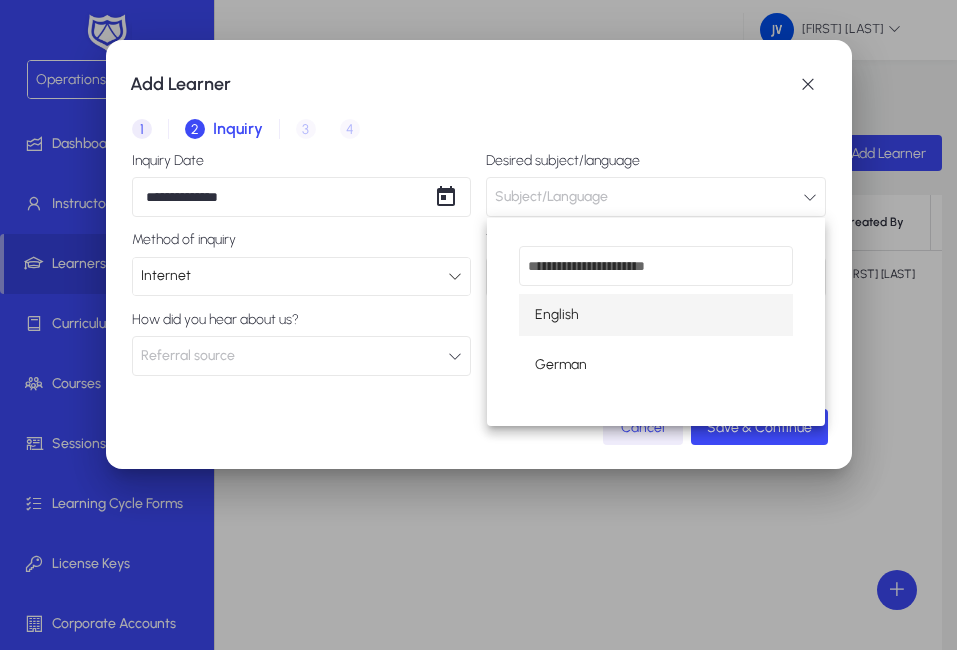 click at bounding box center [656, 266] 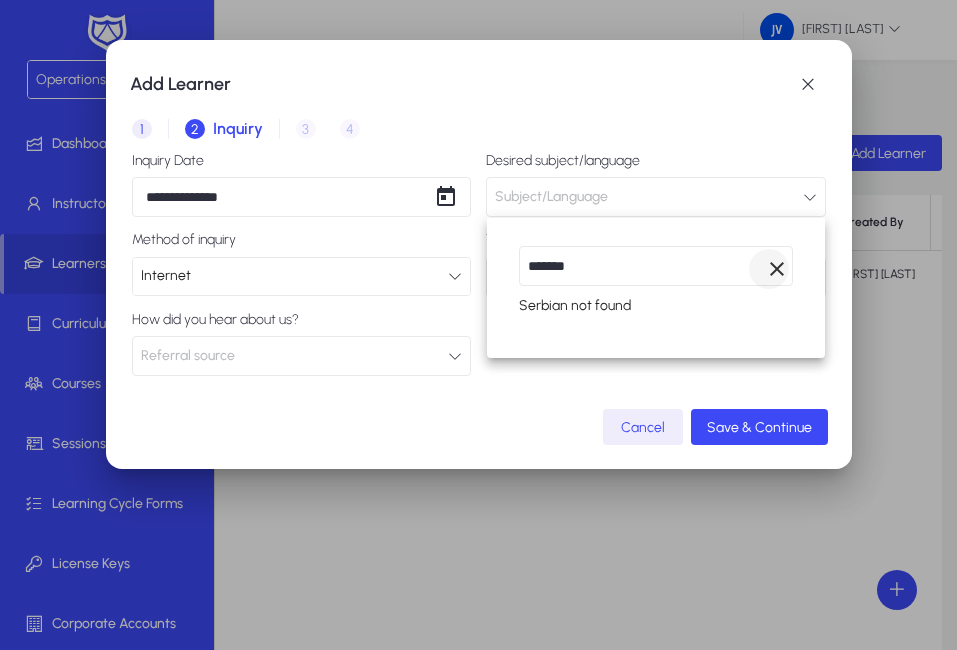 type on "*******" 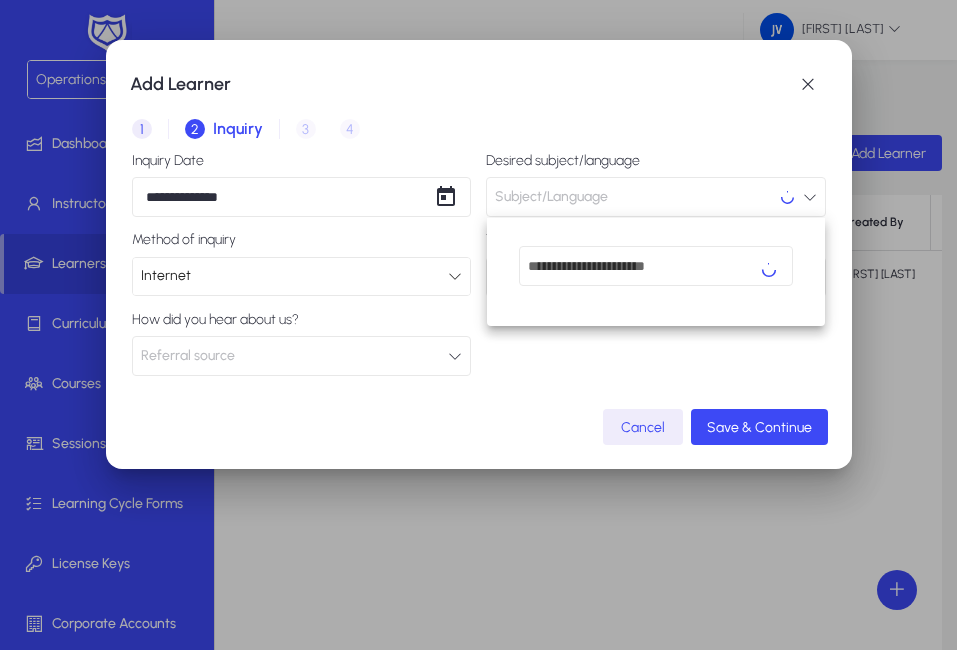 click at bounding box center (478, 325) 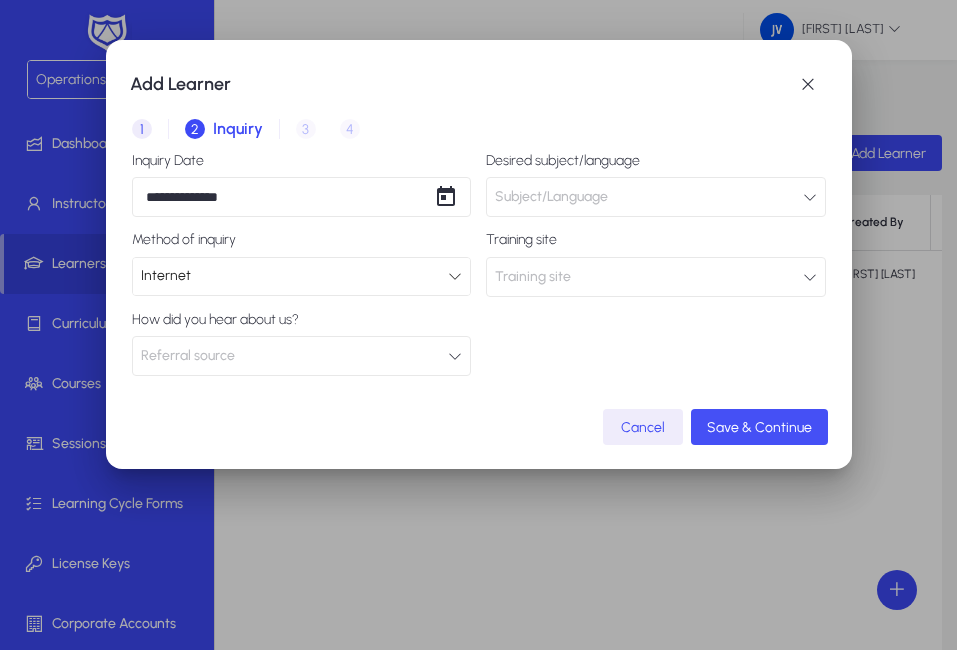click on "Save & Continue" 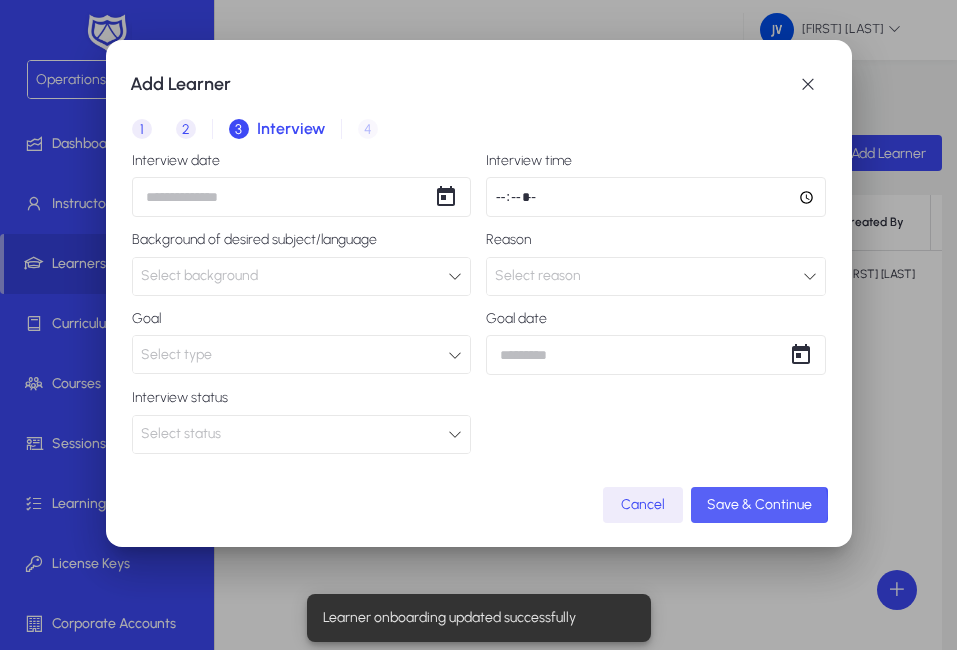 click on "Save & Continue" 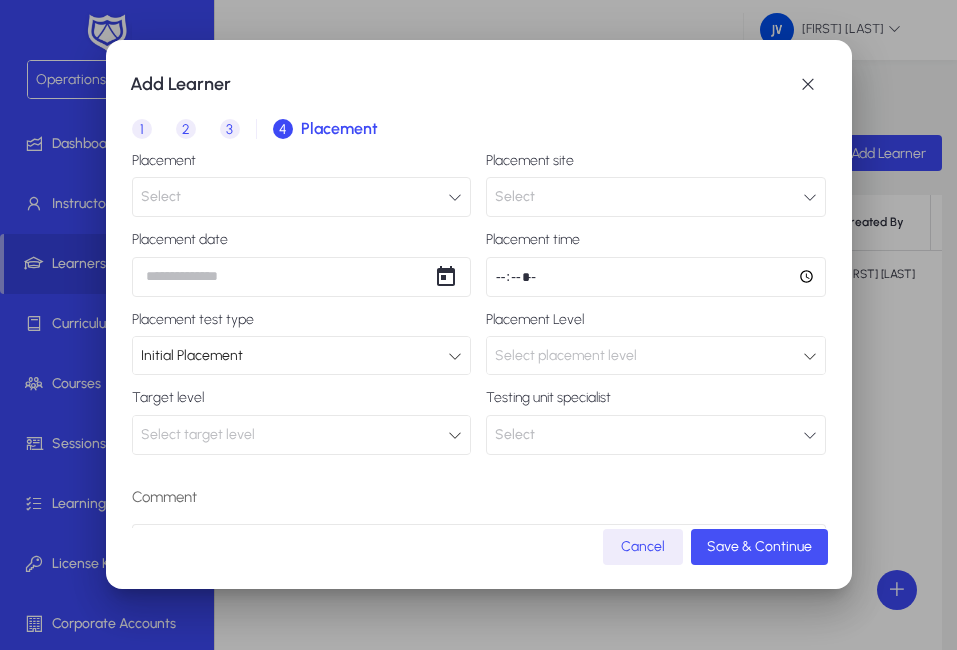 click on "Save & Continue" 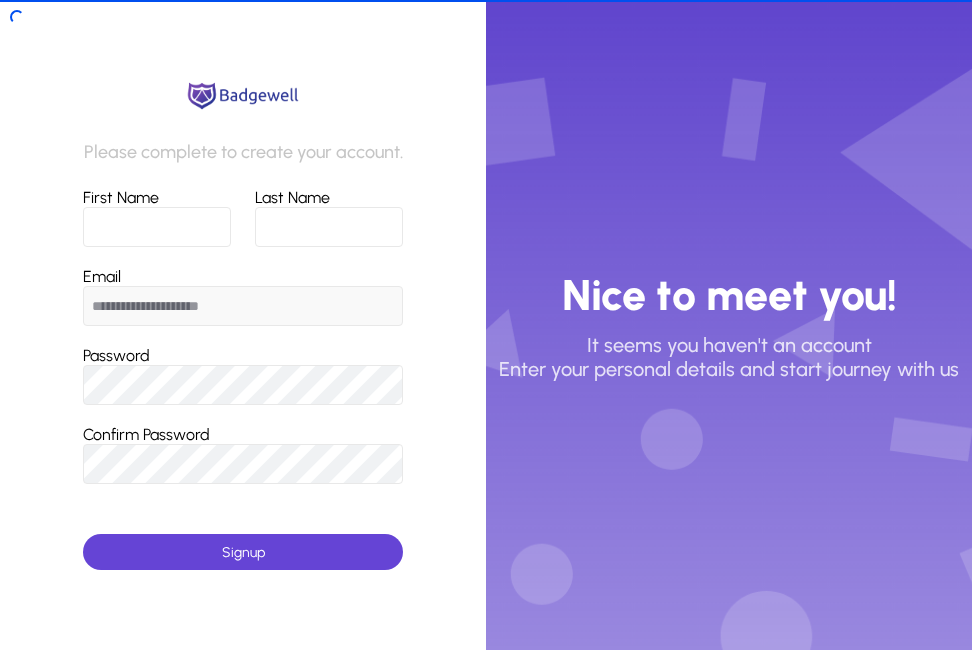 scroll, scrollTop: 0, scrollLeft: 0, axis: both 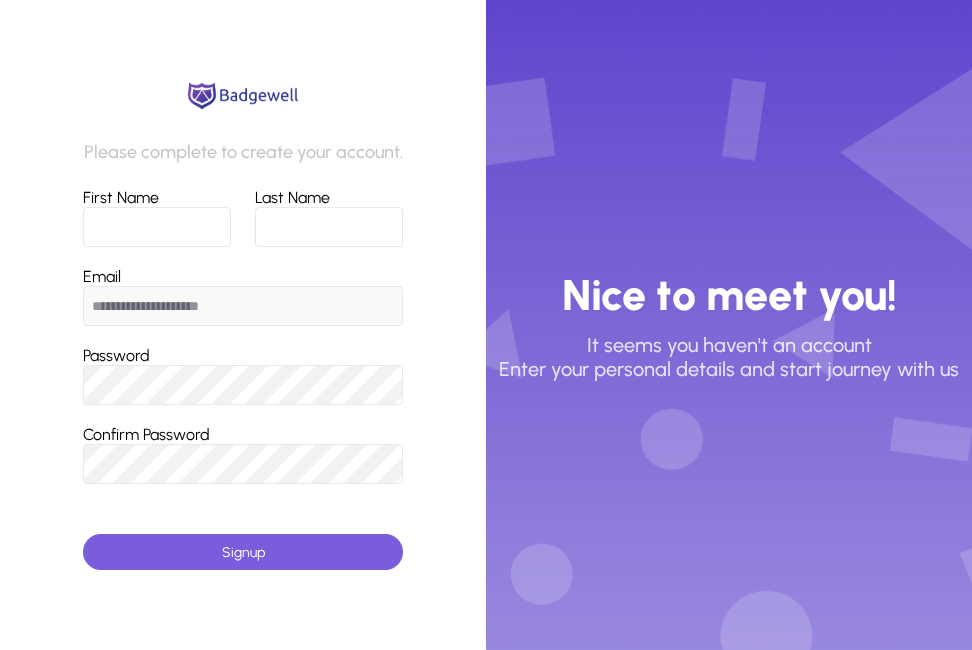 click 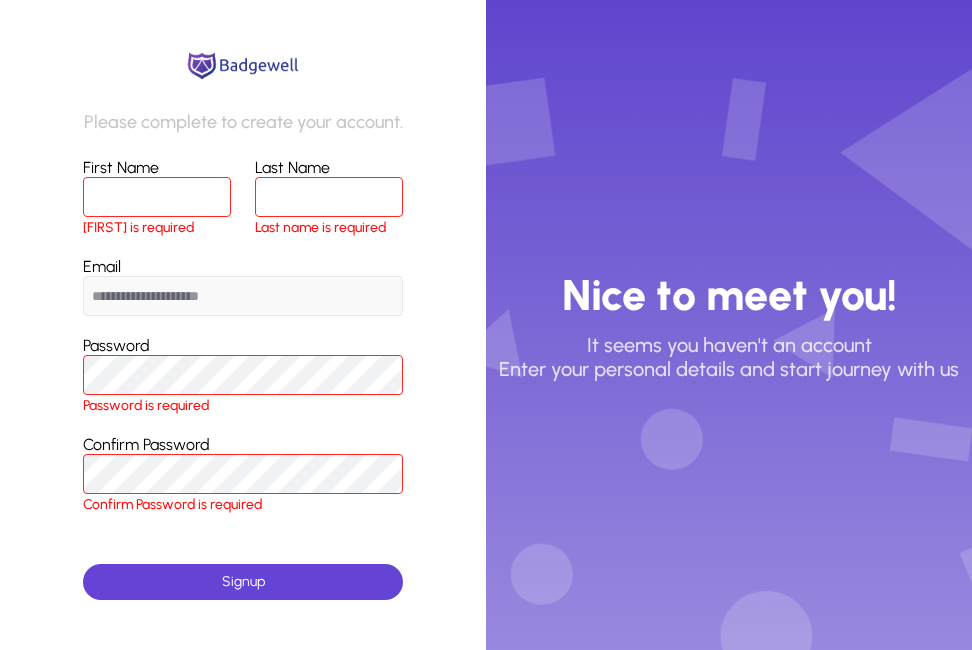 click on "First Name" at bounding box center [157, 197] 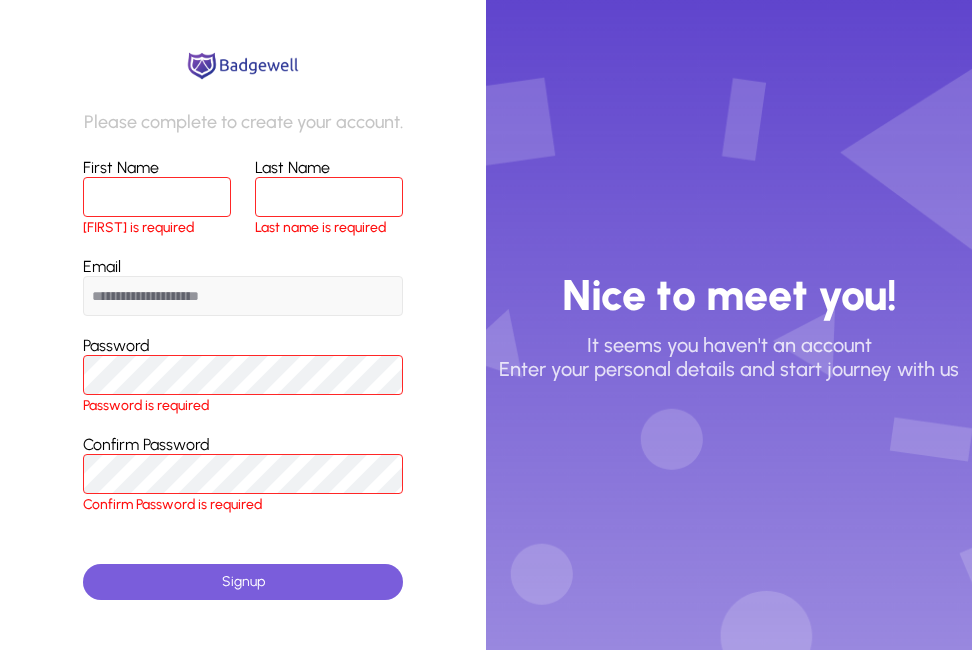 click on "Signup" 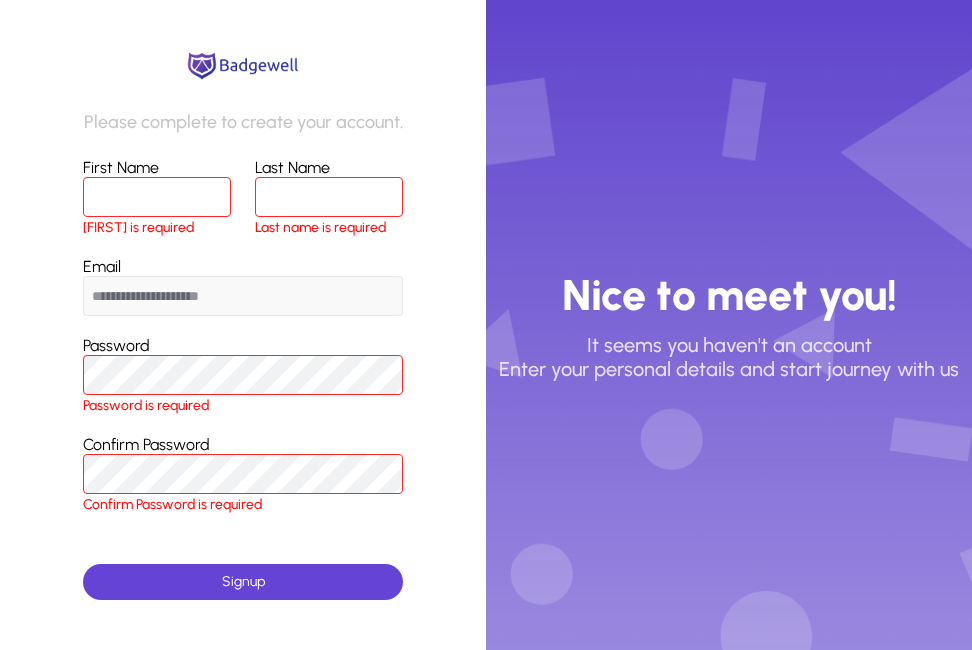 click on "**********" at bounding box center [243, 296] 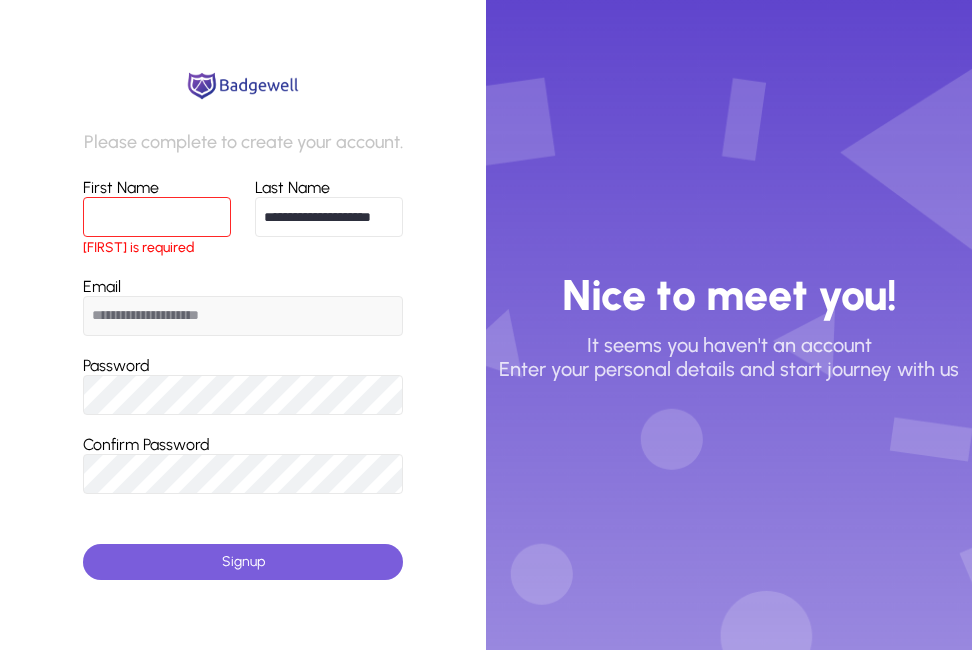 click on "Signup" 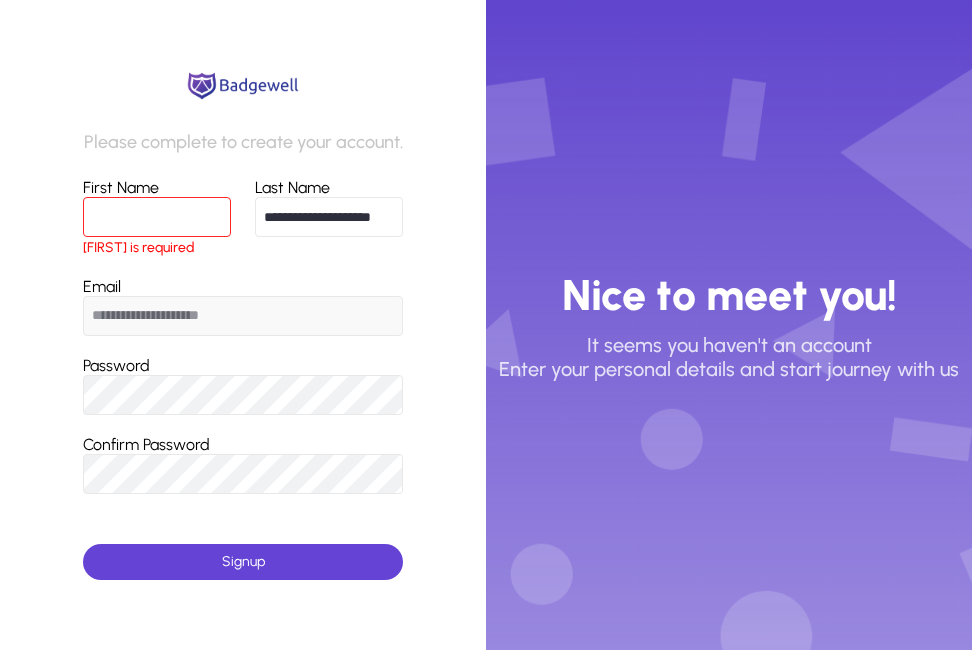 click on "**********" at bounding box center [329, 217] 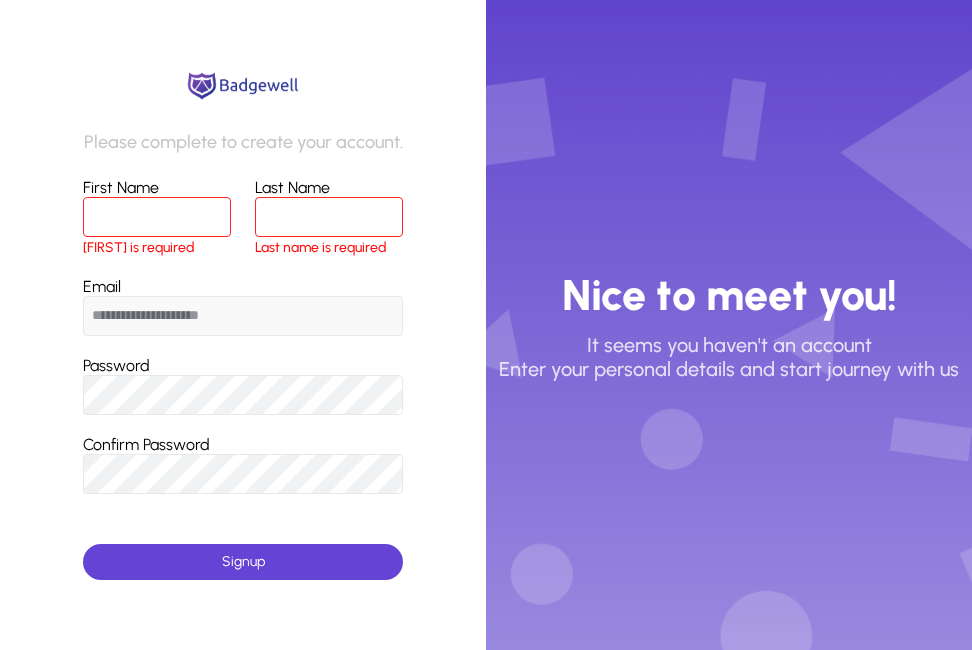 type 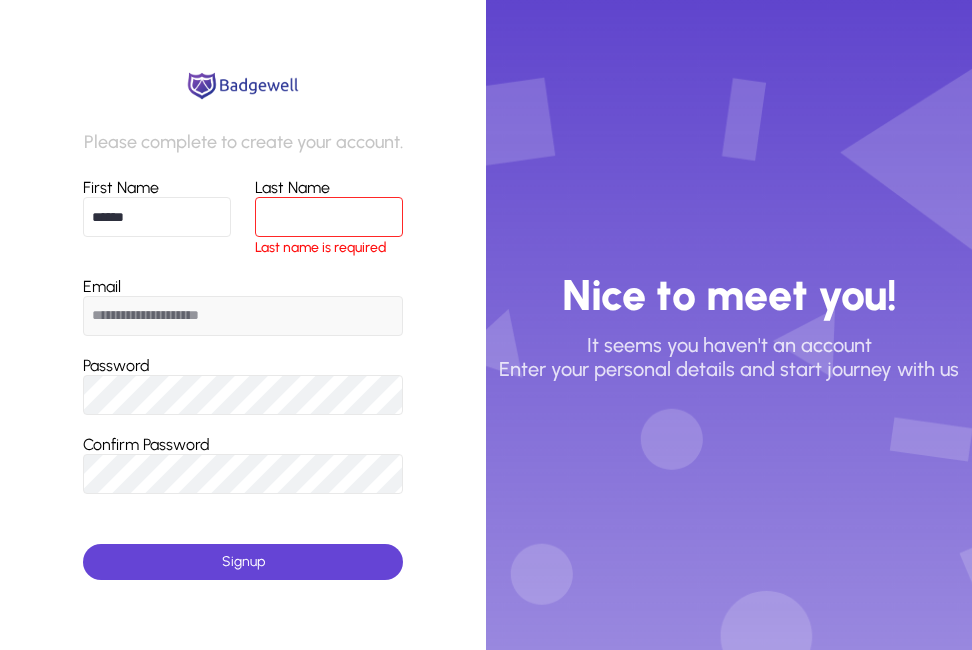 type on "******" 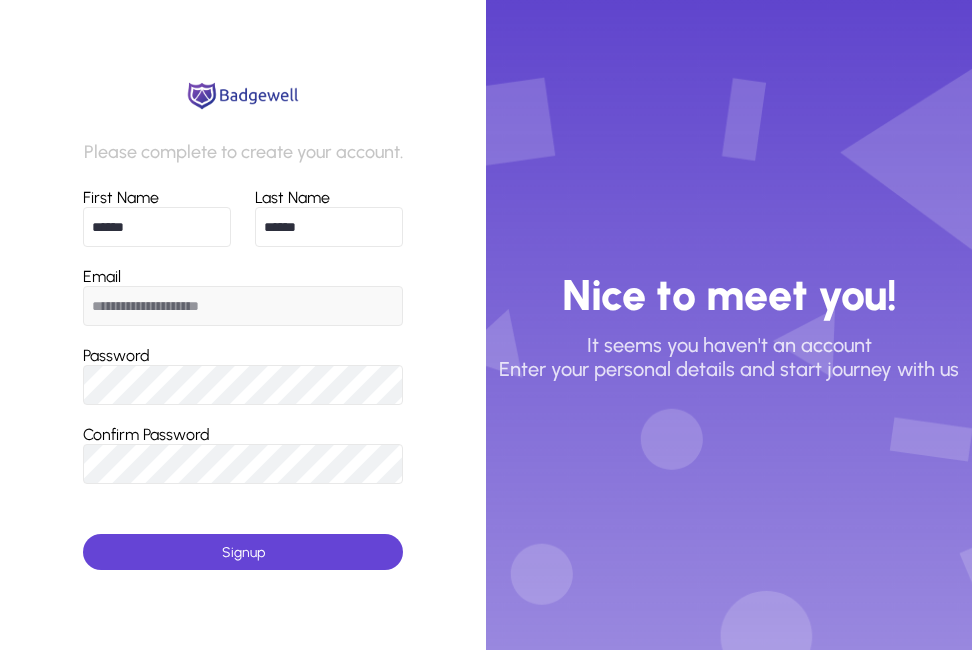 type on "******" 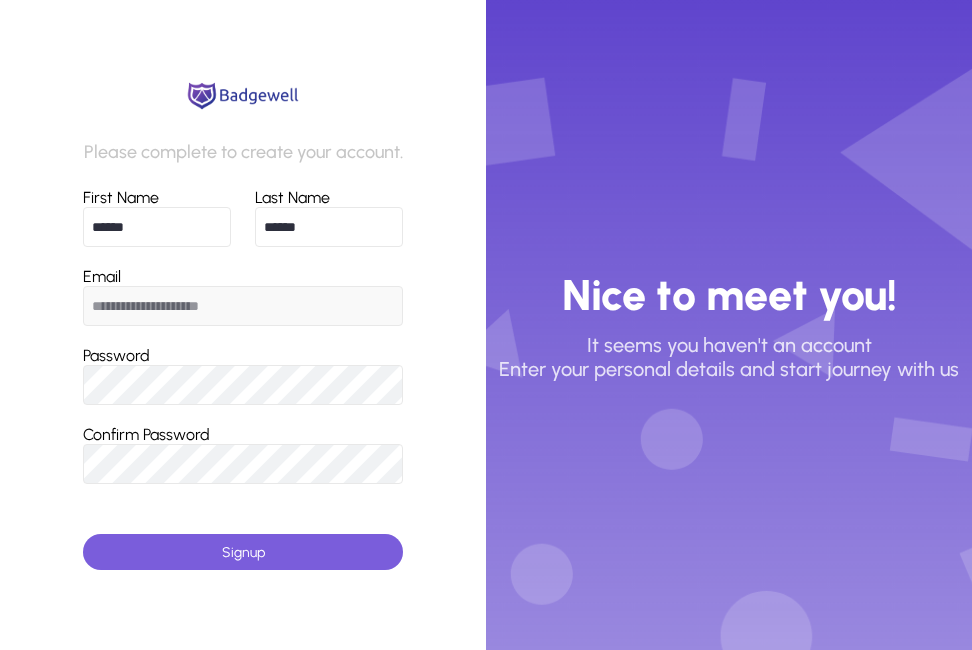 click on "Signup" 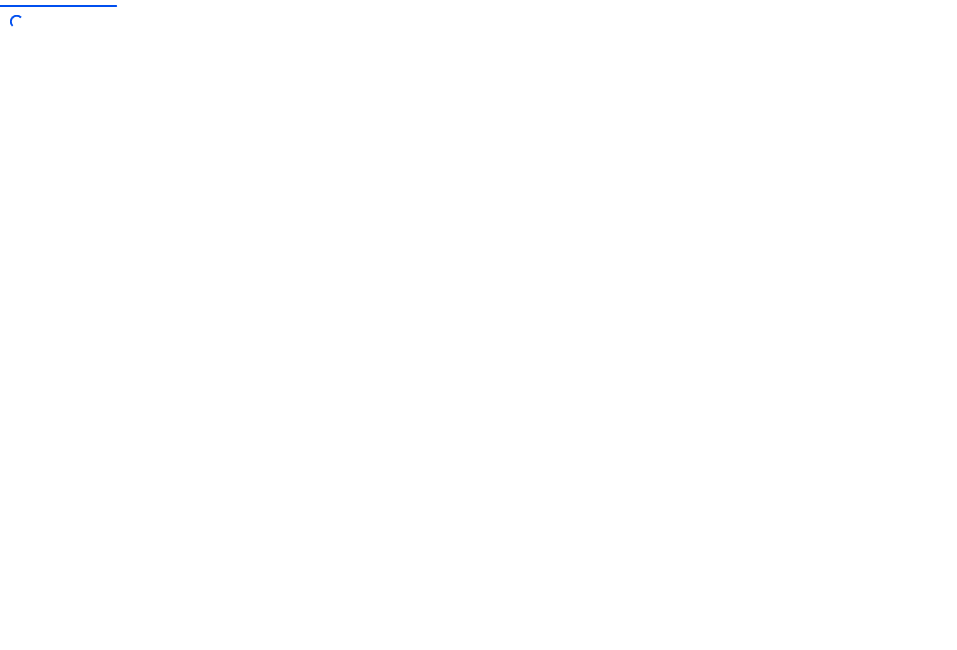 scroll, scrollTop: 0, scrollLeft: 0, axis: both 